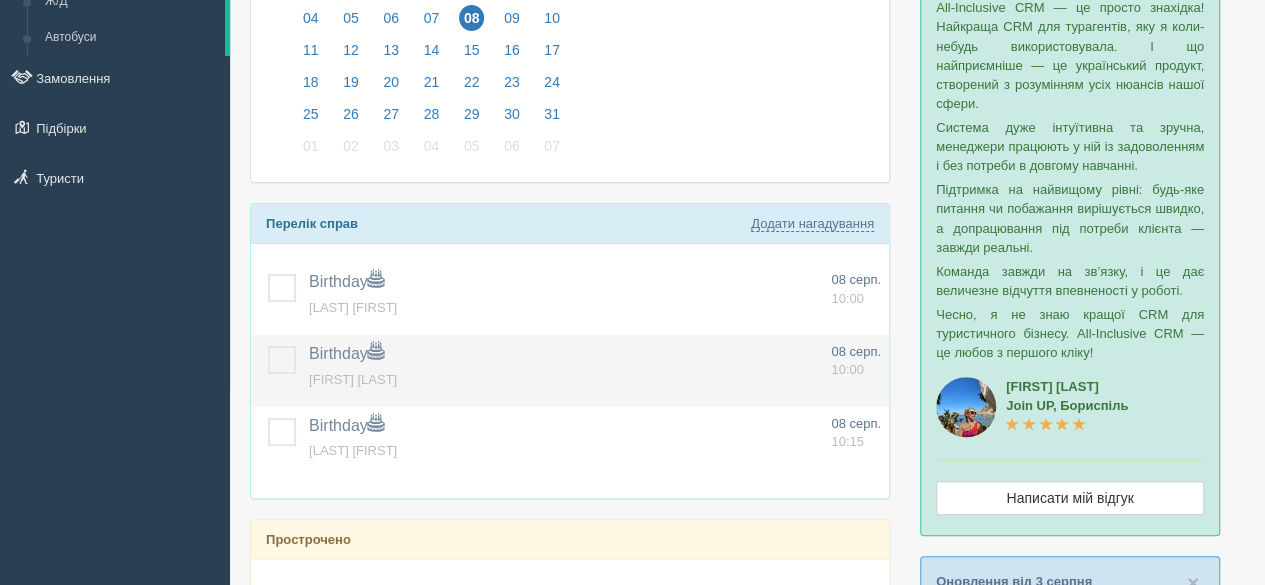 scroll, scrollTop: 300, scrollLeft: 0, axis: vertical 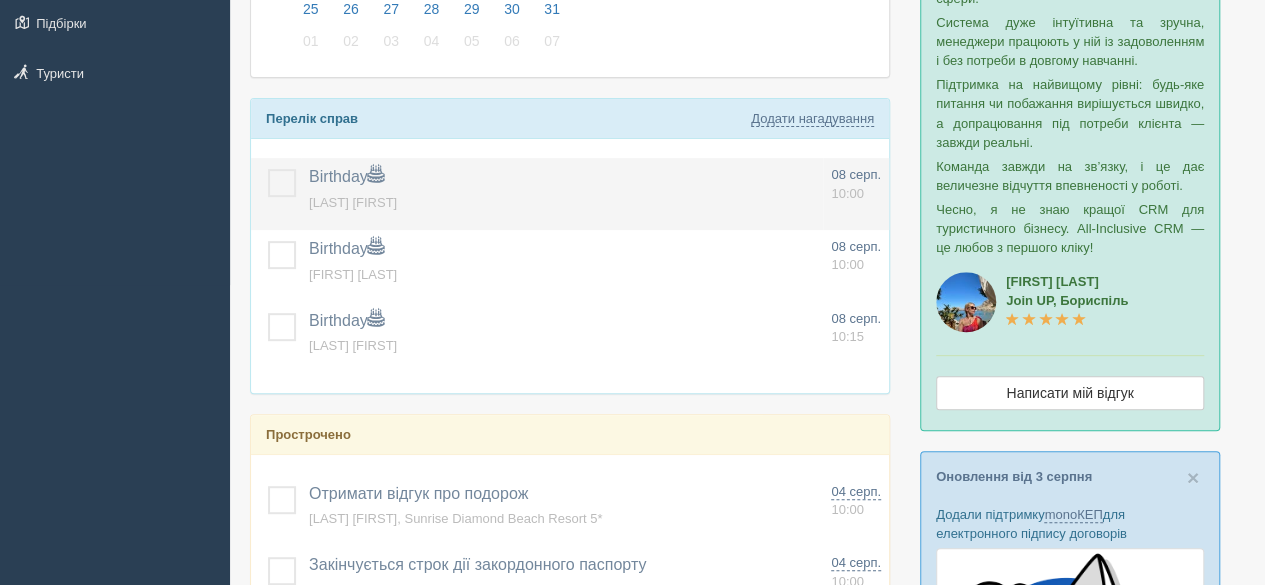 click at bounding box center (268, 169) 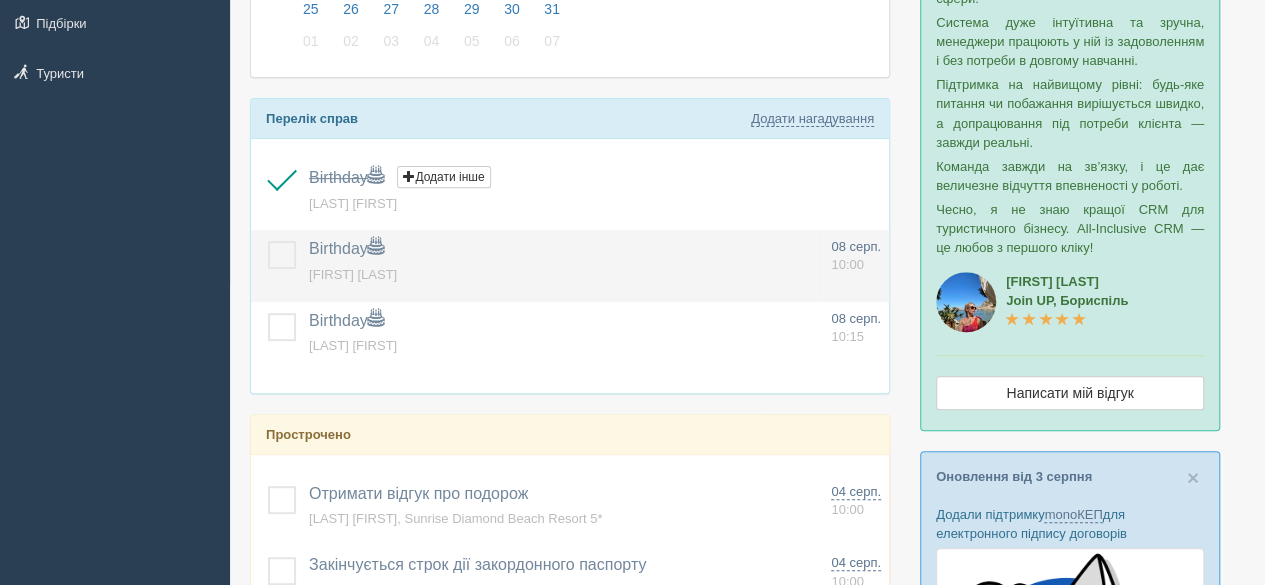 click at bounding box center [268, 241] 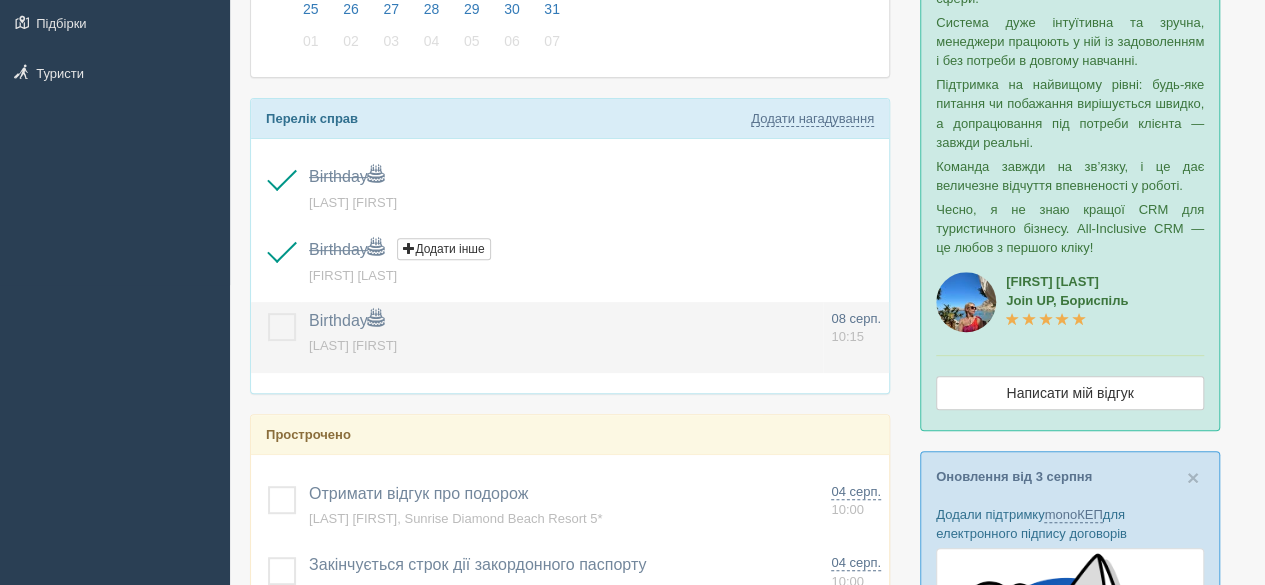 click at bounding box center [268, 313] 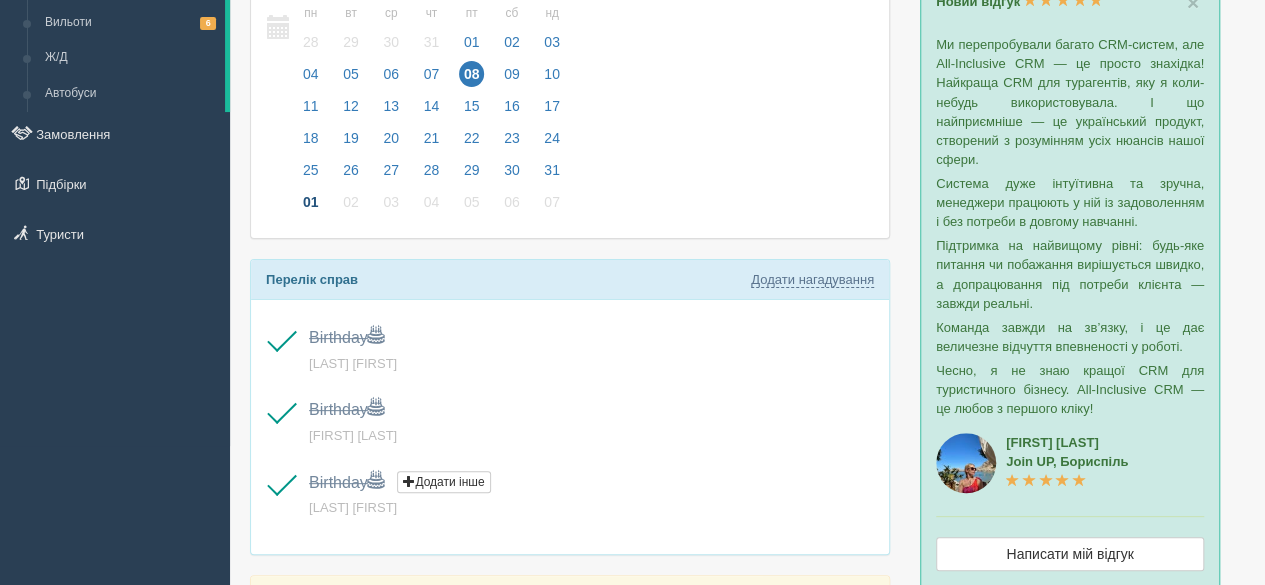 scroll, scrollTop: 0, scrollLeft: 0, axis: both 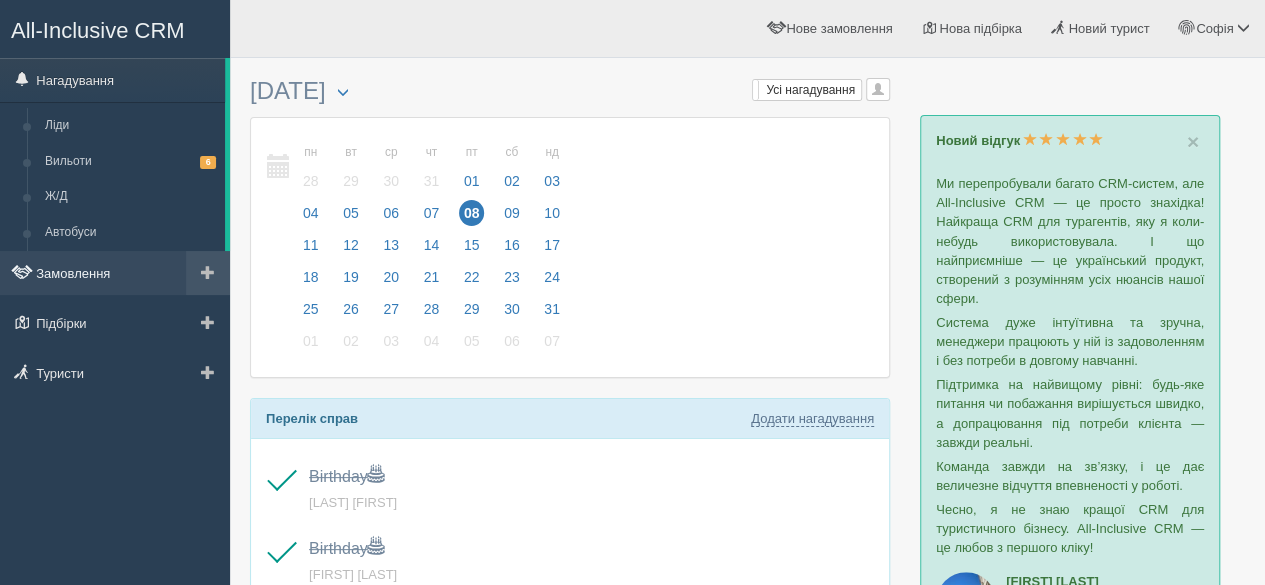 click on "Замовлення" at bounding box center (115, 273) 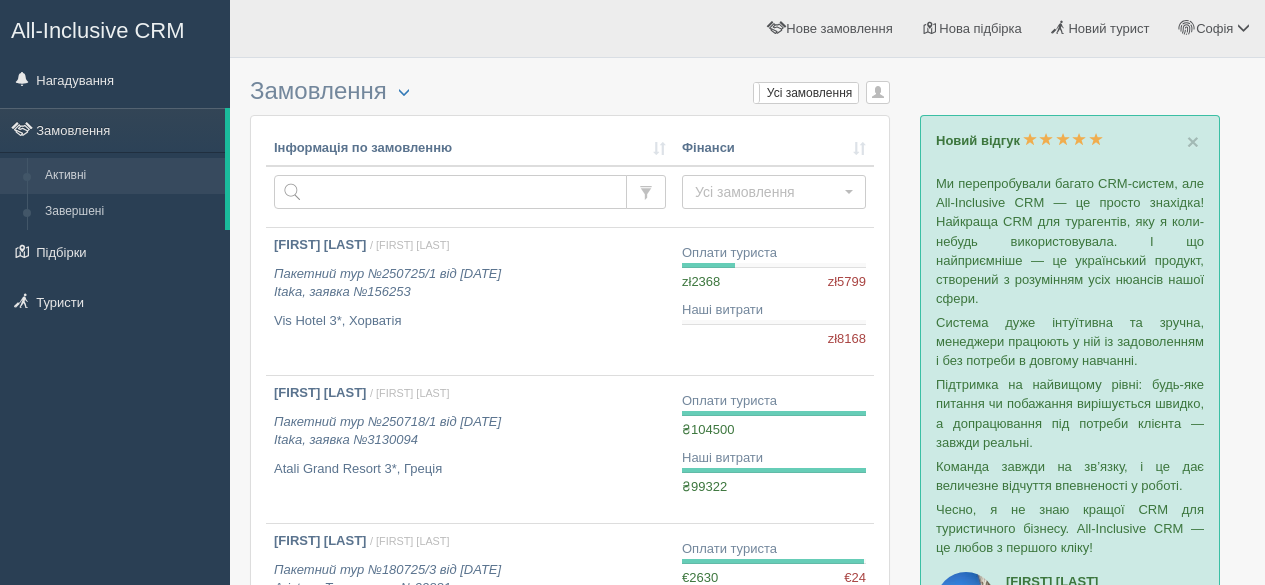 scroll, scrollTop: 0, scrollLeft: 0, axis: both 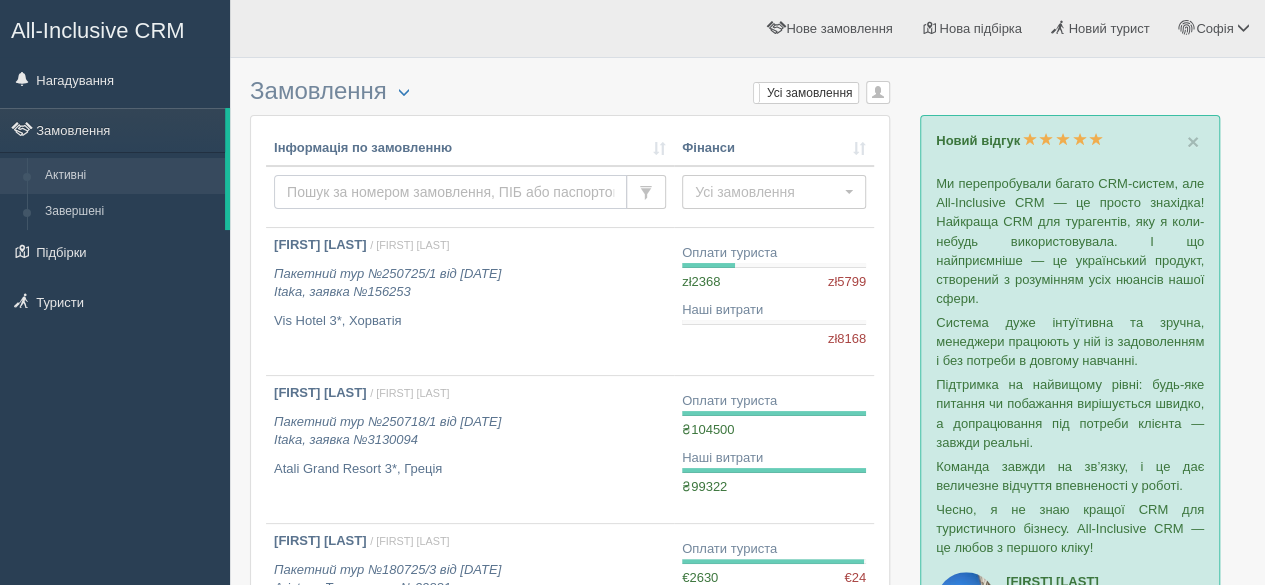 click at bounding box center [450, 192] 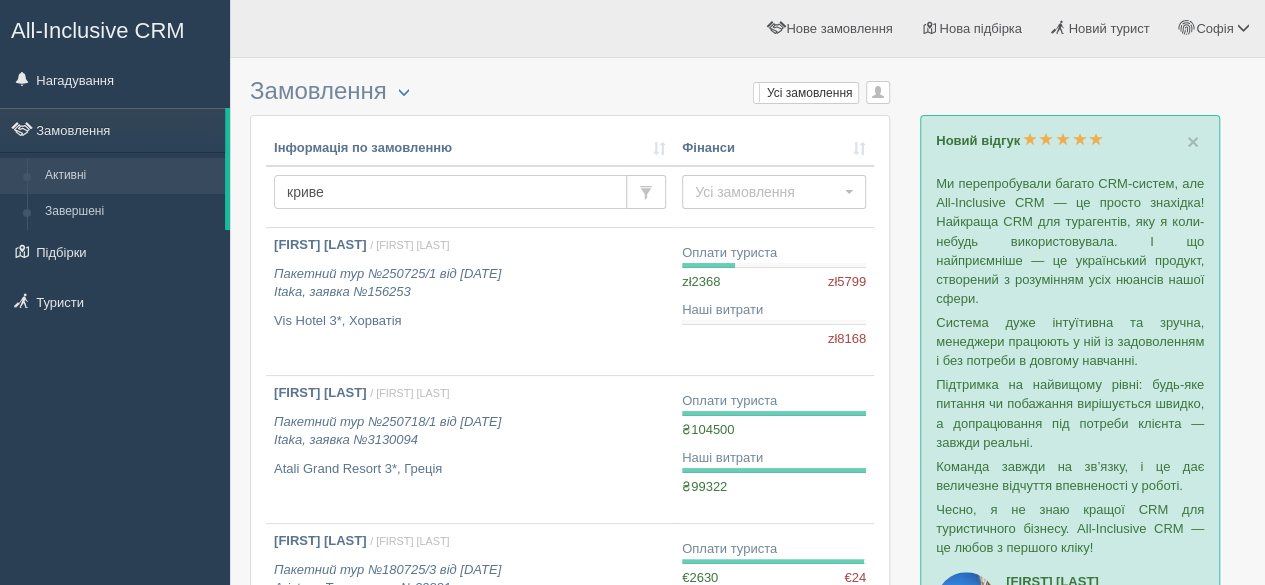 type on "кривен" 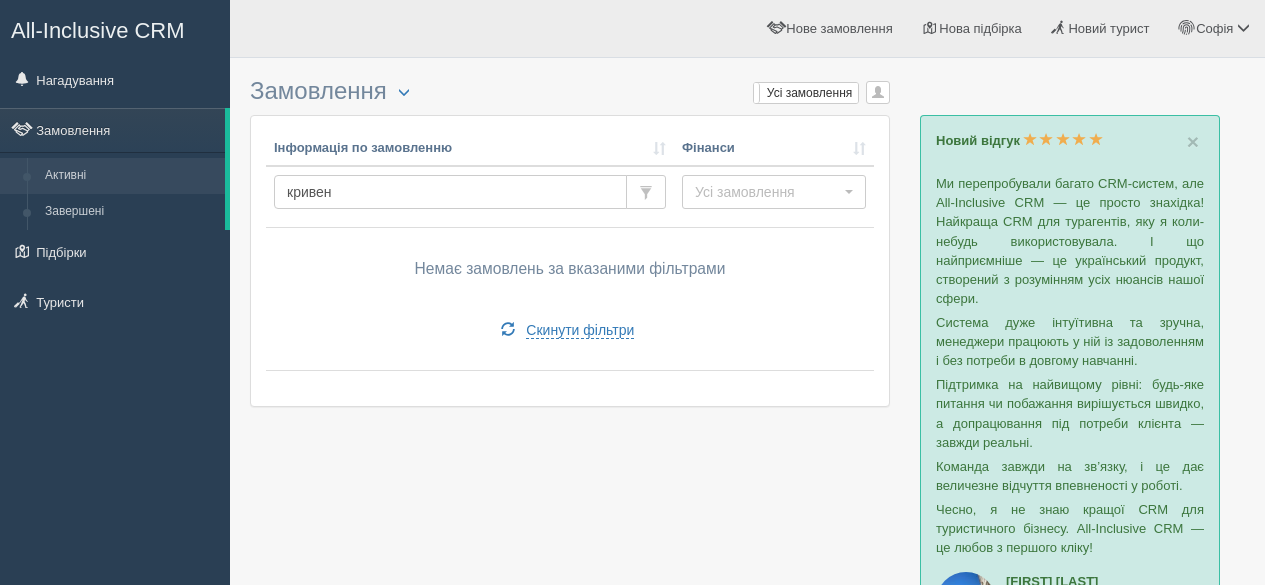 scroll, scrollTop: 0, scrollLeft: 0, axis: both 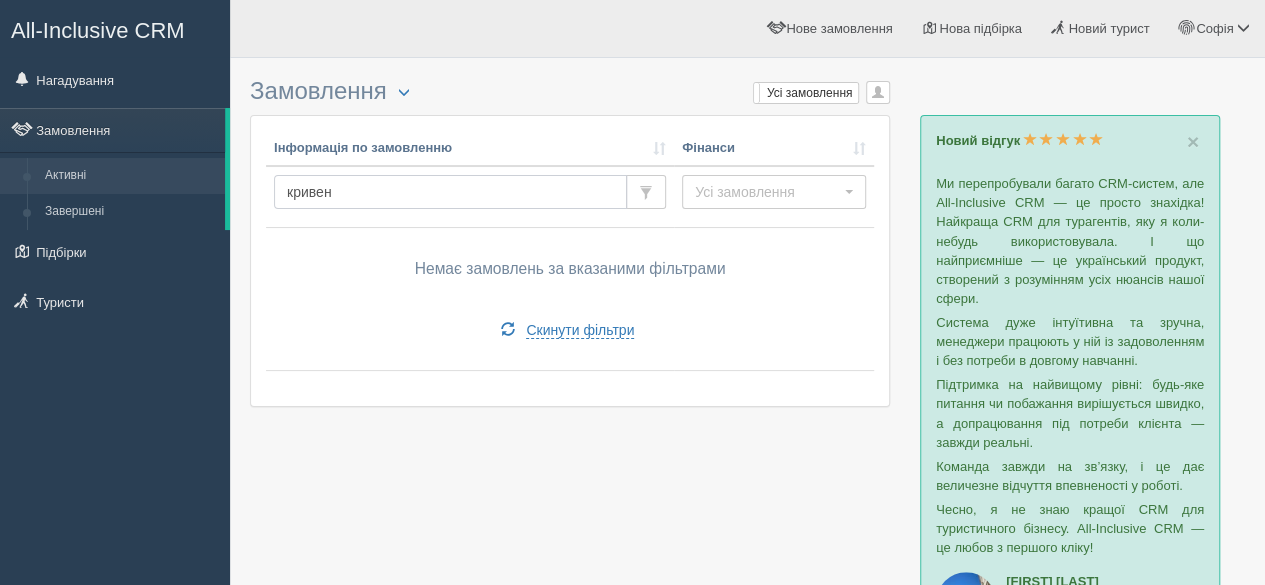 drag, startPoint x: 330, startPoint y: 189, endPoint x: 231, endPoint y: 179, distance: 99.50377 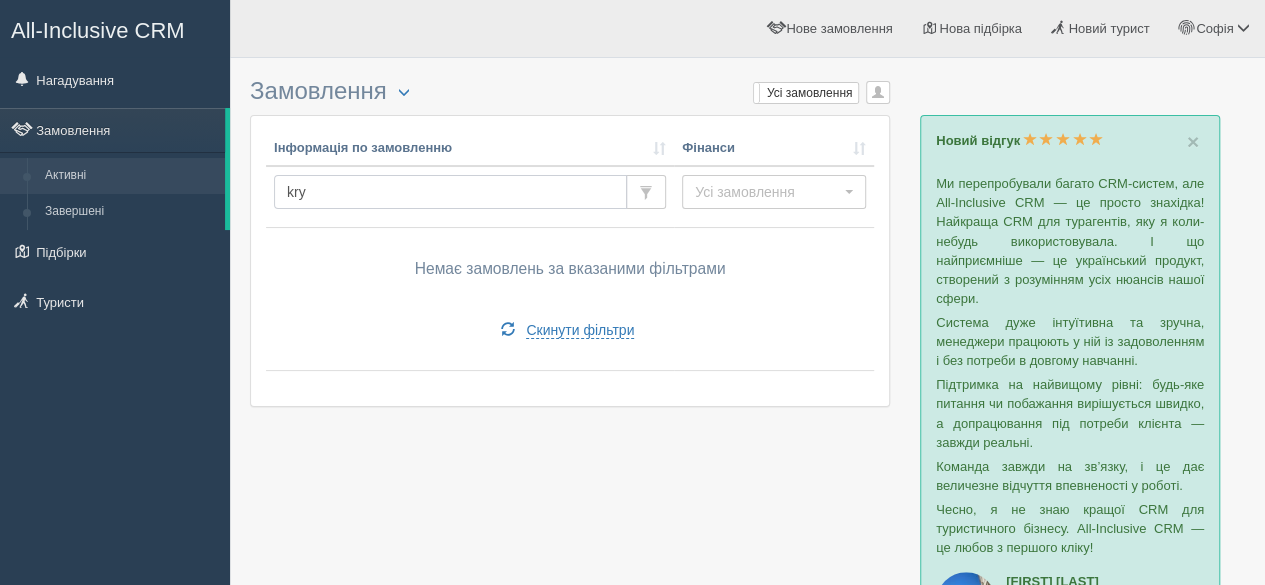 type on "kryv" 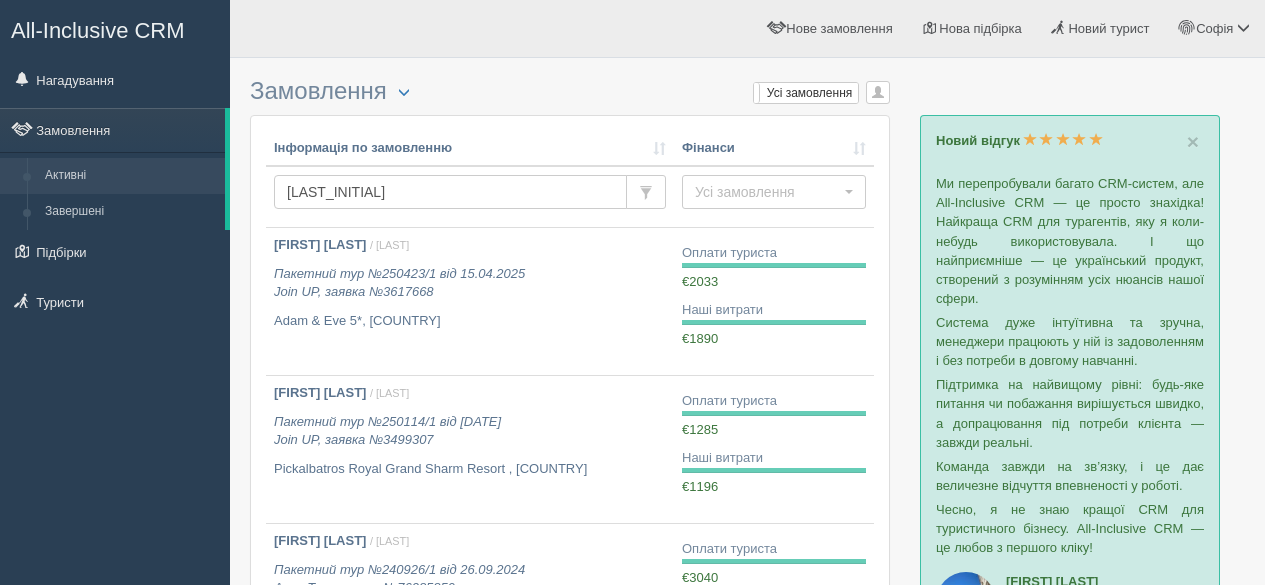 scroll, scrollTop: 0, scrollLeft: 0, axis: both 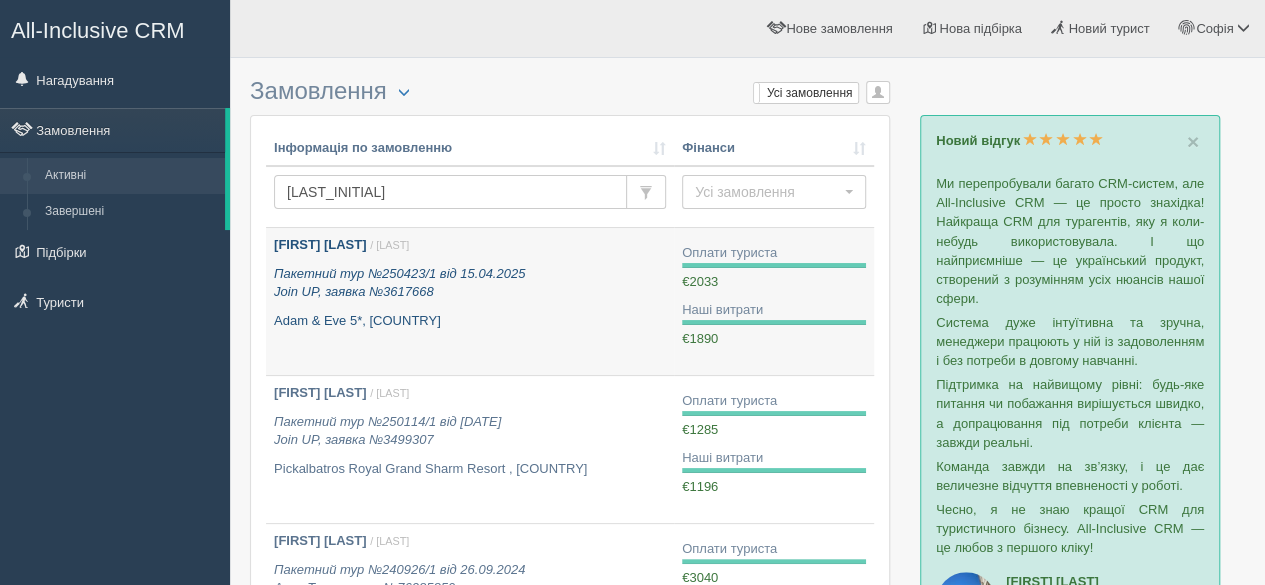 click on "Пакетний тур №250423/1 від 15.04.2025
Join UP, заявка №3617668" at bounding box center (399, 283) 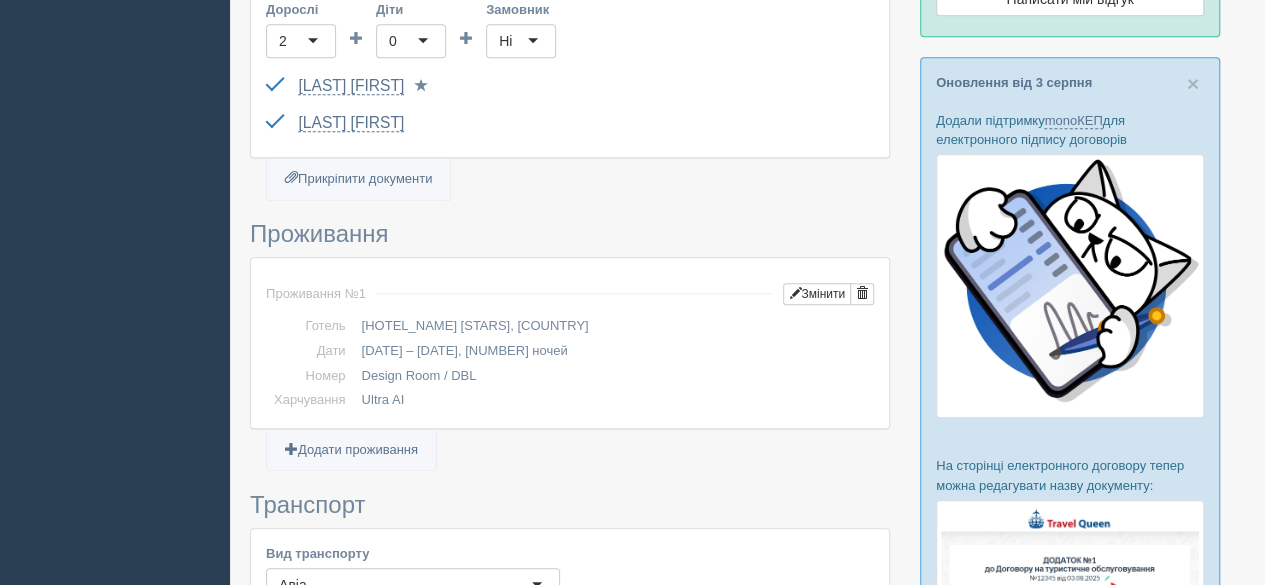 scroll, scrollTop: 600, scrollLeft: 0, axis: vertical 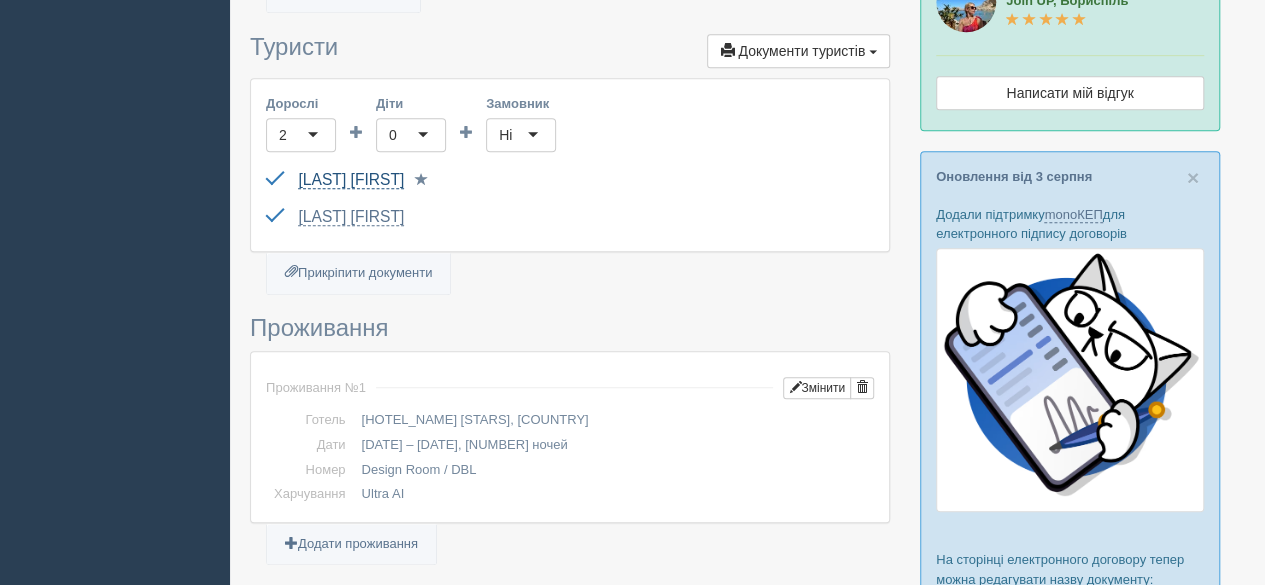 click on "[LAST] [FIRST]" at bounding box center [351, 180] 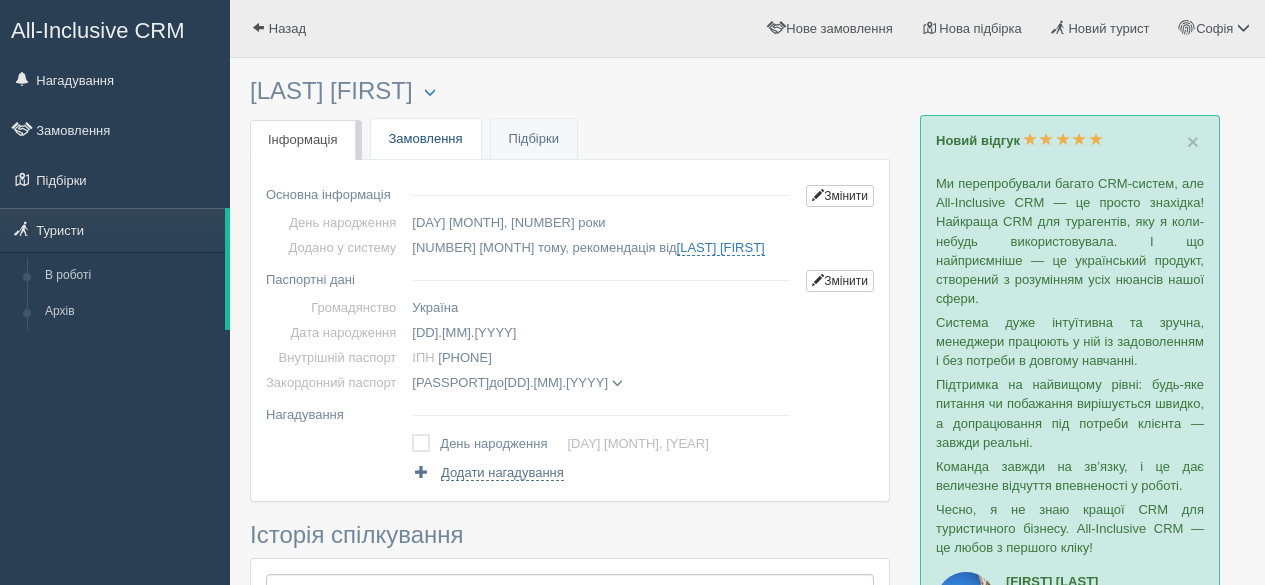 scroll, scrollTop: 0, scrollLeft: 0, axis: both 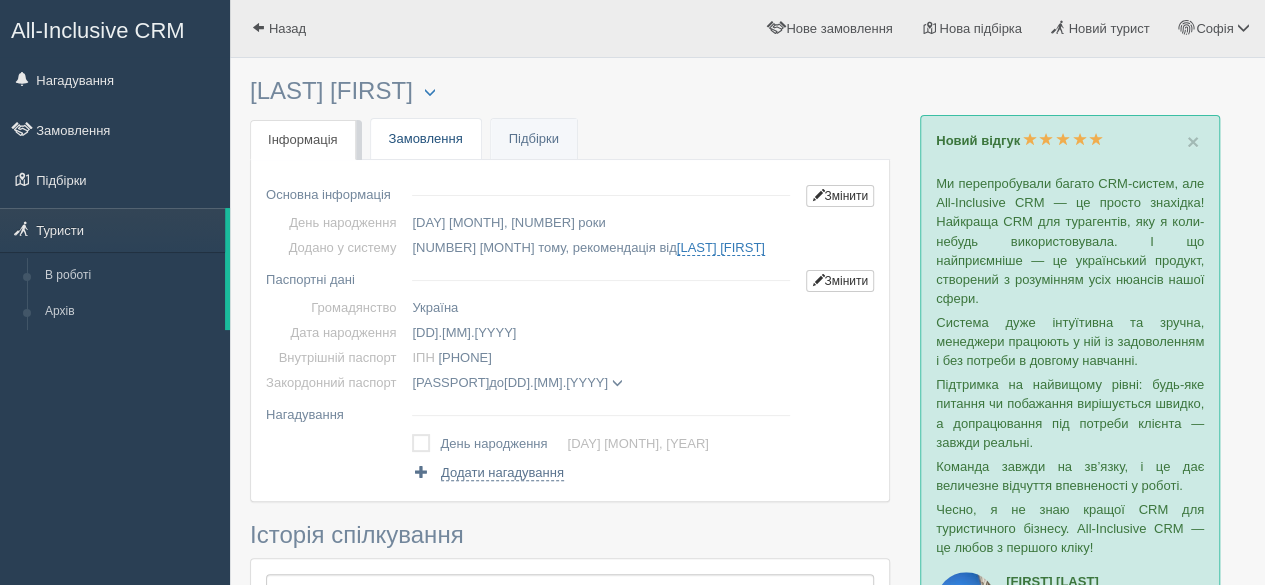 click on "Замовлення" at bounding box center (426, 139) 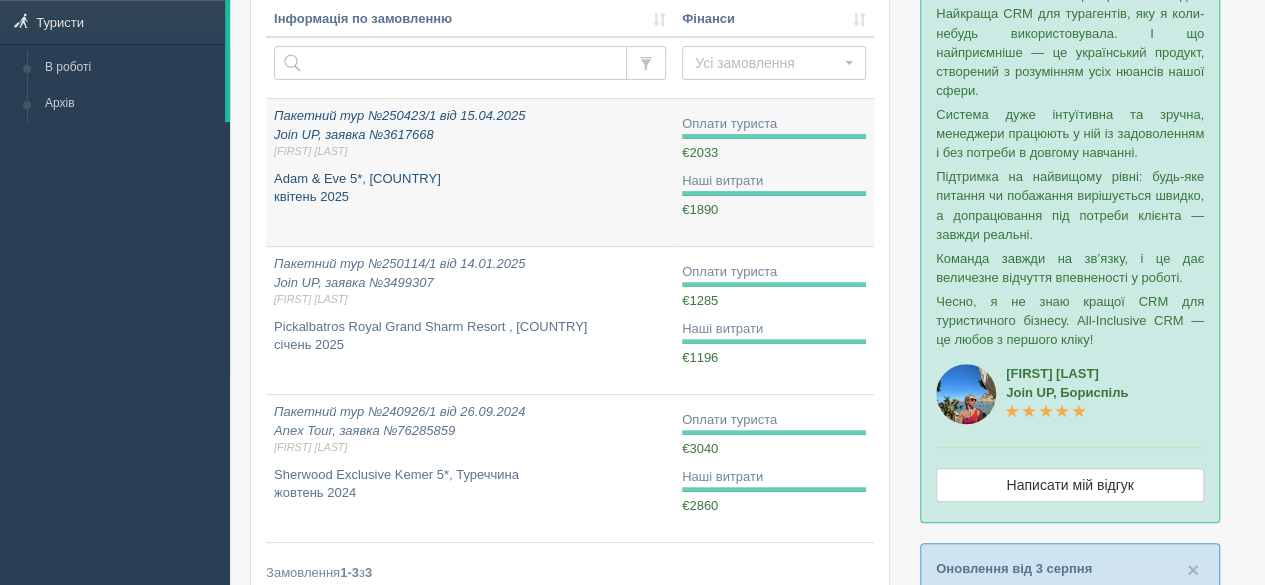 scroll, scrollTop: 400, scrollLeft: 0, axis: vertical 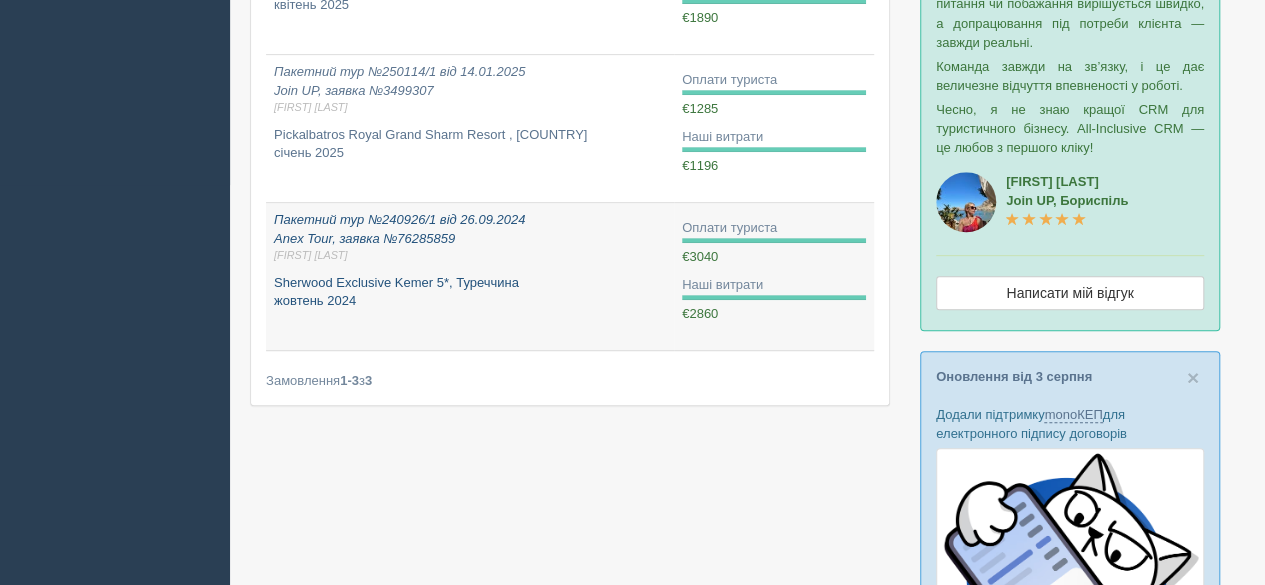 click on "Пакетний тур №240926/1 від 26.09.2024
Anex Tour, заявка №76285859
Софія Б.
Sherwood Exclusive Kemer 5*, Туреччина
жовтень 2024" at bounding box center (470, 276) 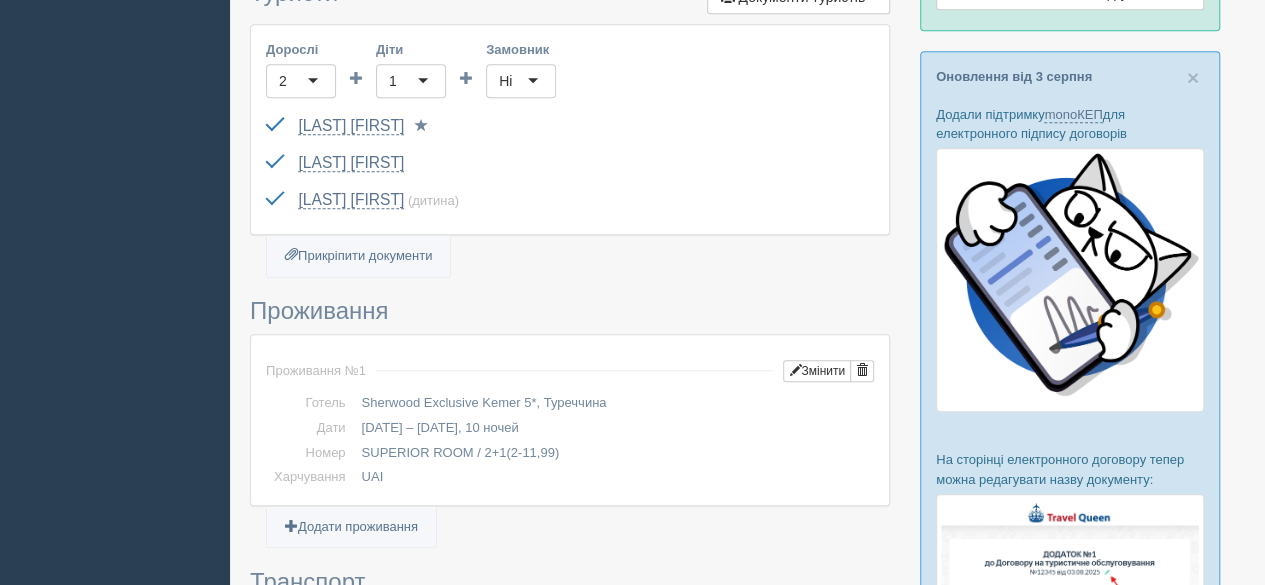 scroll, scrollTop: 600, scrollLeft: 0, axis: vertical 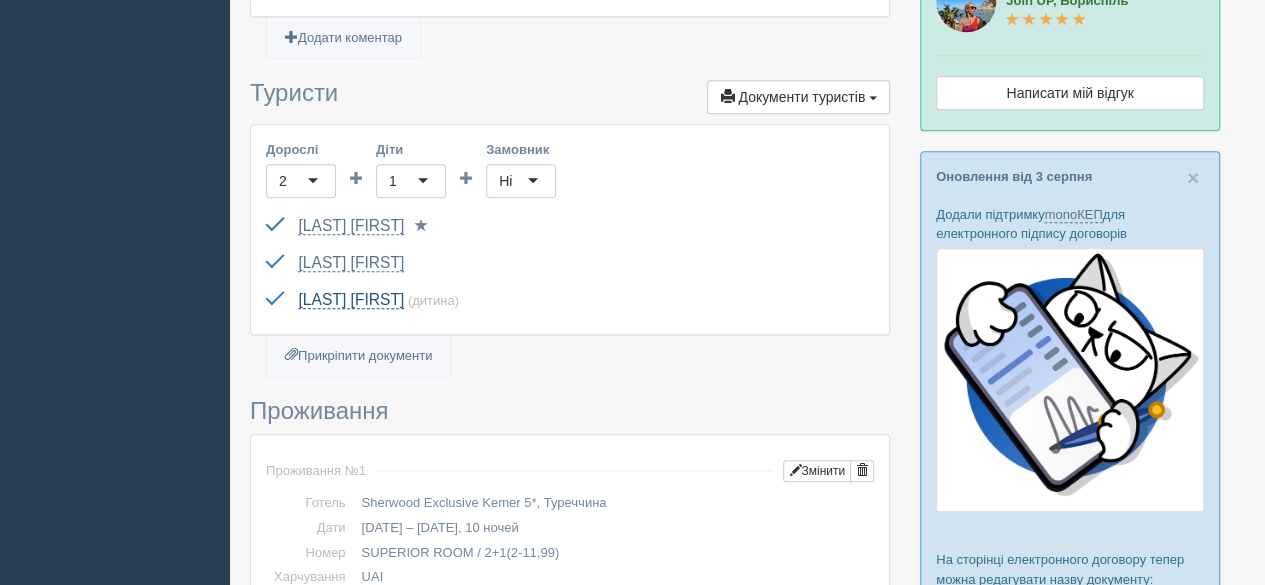 click on "[LAST_NAME] [FIRST_NAME]" at bounding box center [351, 300] 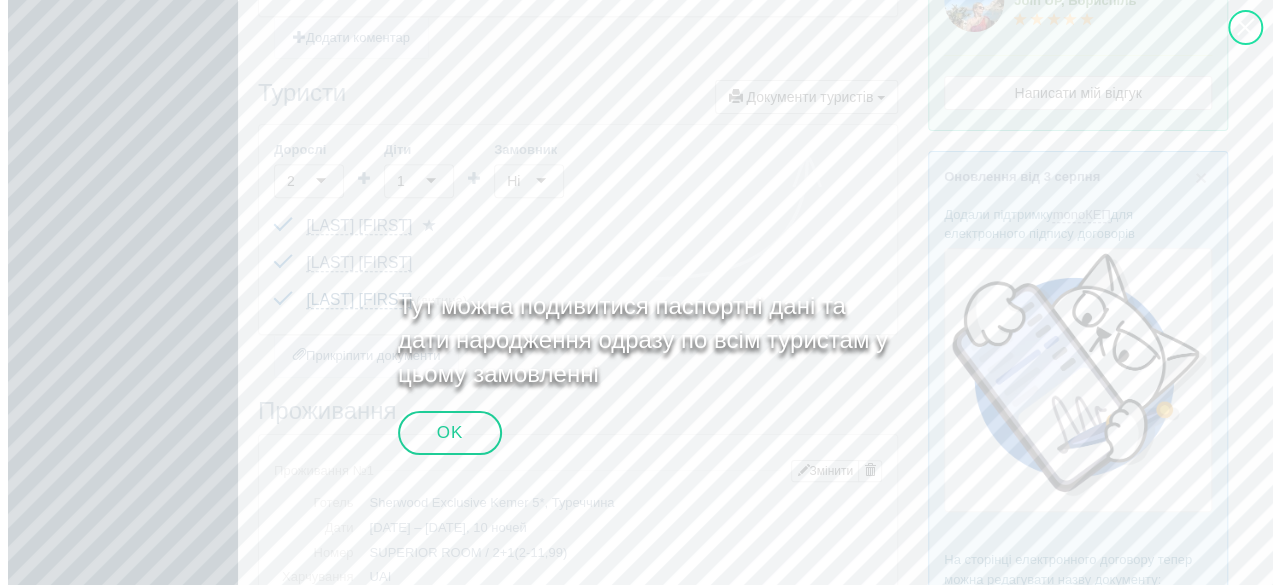 scroll, scrollTop: 578, scrollLeft: 0, axis: vertical 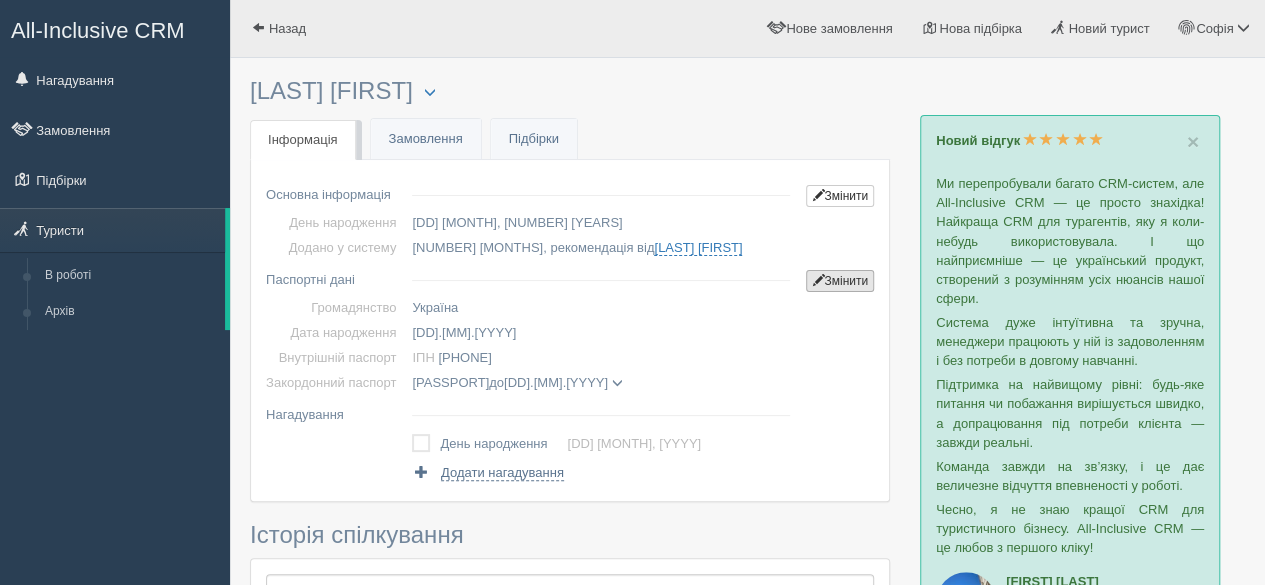 click on "Змінити" at bounding box center (840, 281) 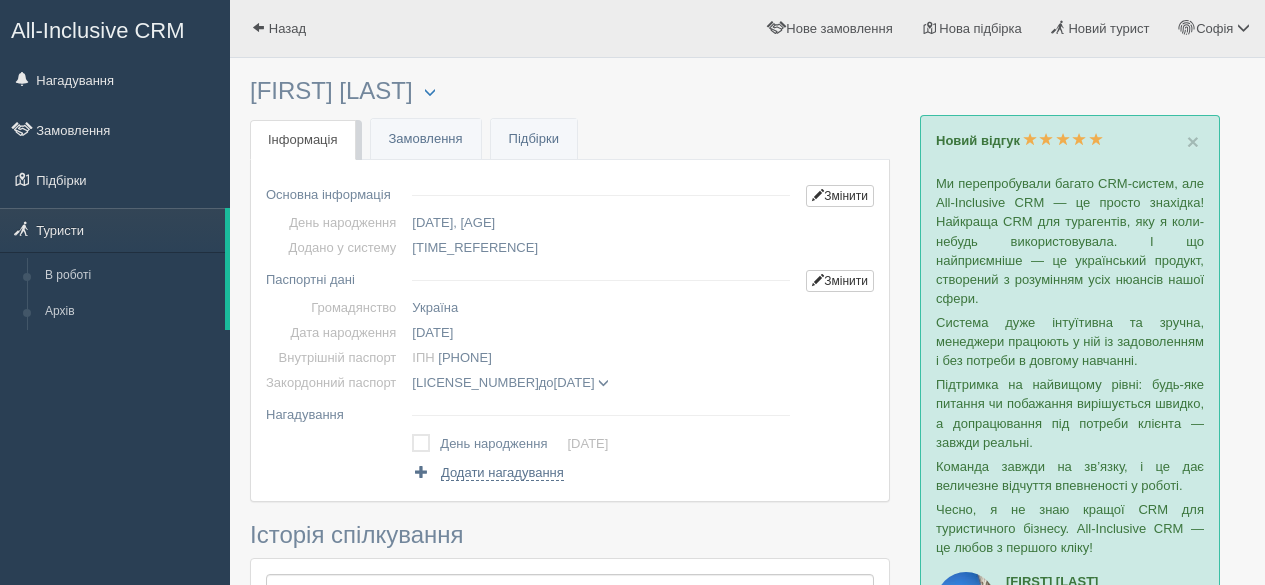 scroll, scrollTop: 0, scrollLeft: 0, axis: both 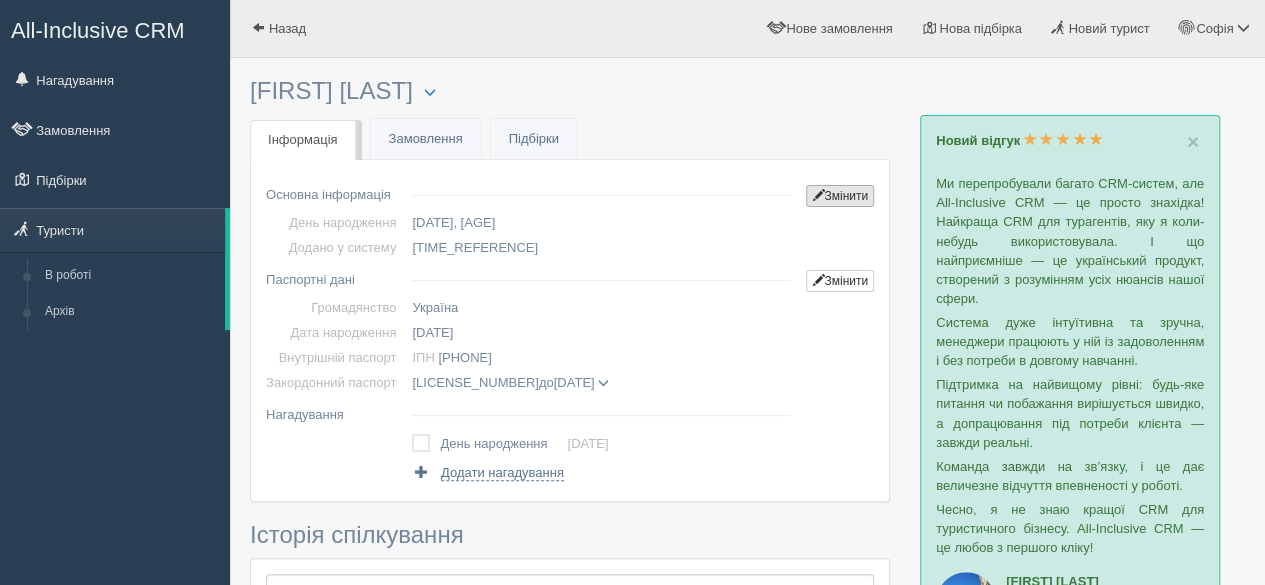 click on "Змінити" at bounding box center (840, 196) 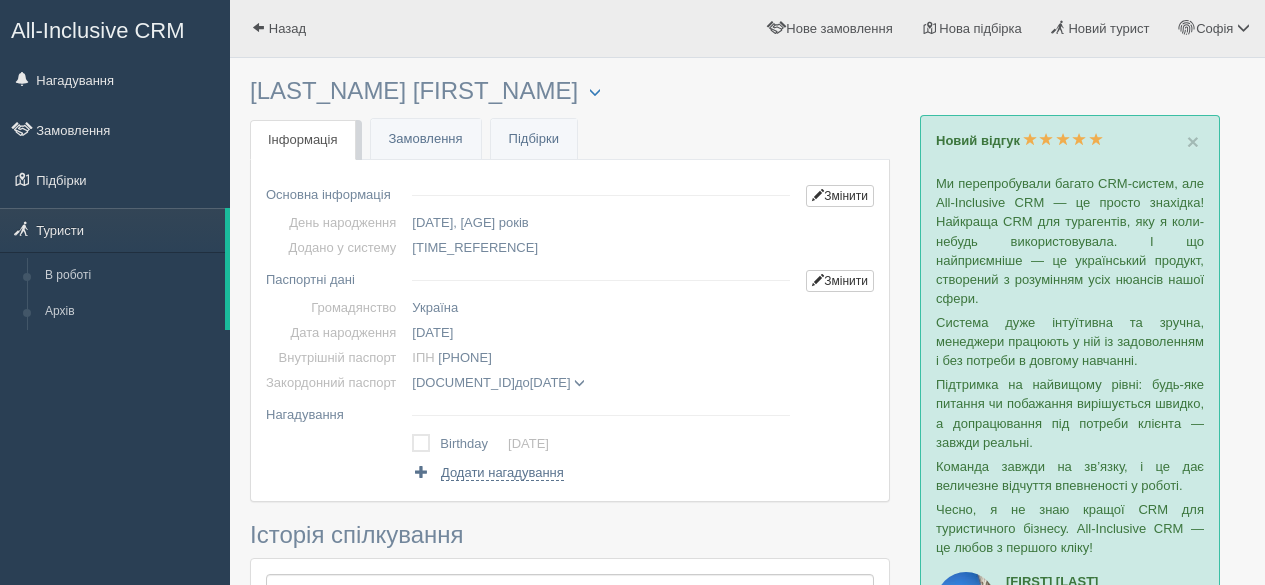 scroll, scrollTop: 0, scrollLeft: 0, axis: both 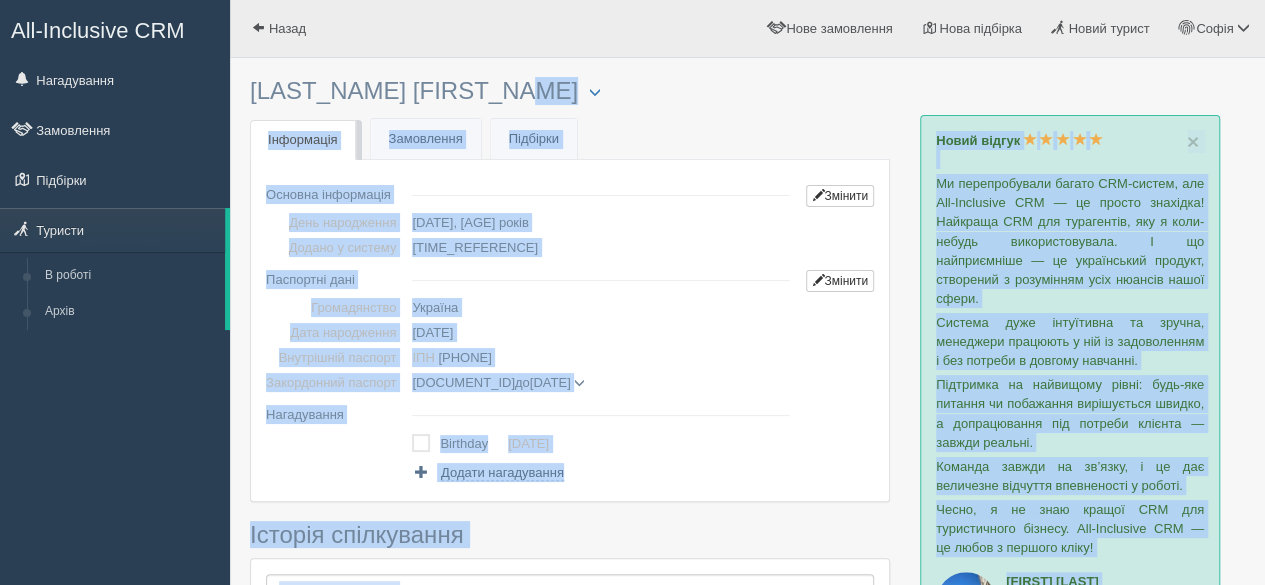 drag, startPoint x: 253, startPoint y: 89, endPoint x: 473, endPoint y: 87, distance: 220.0091 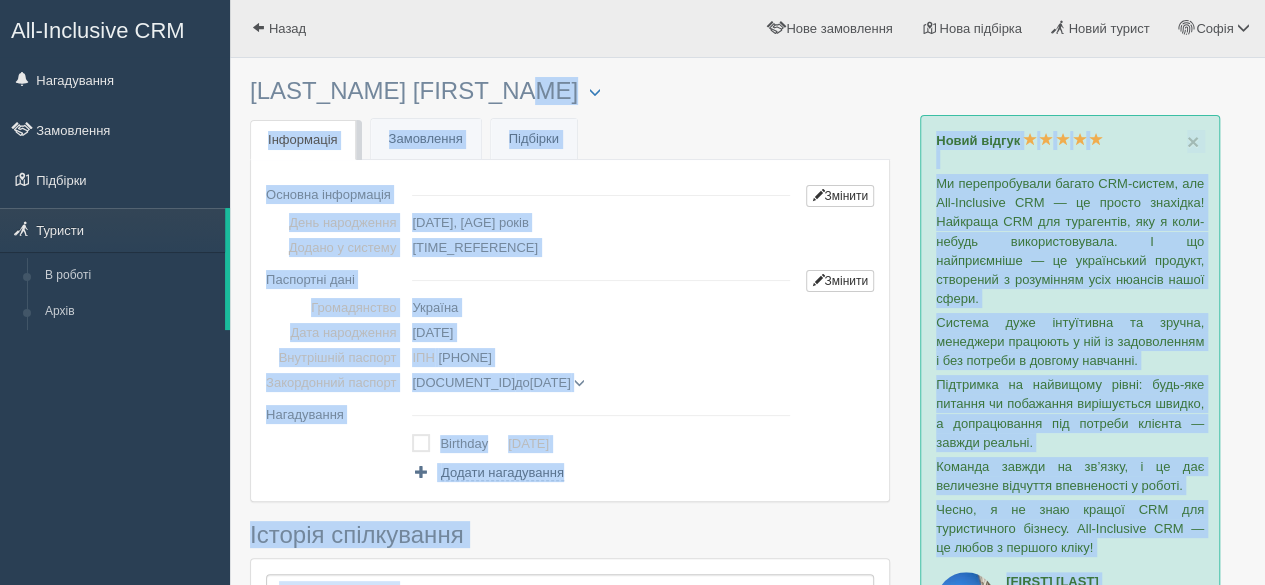 click on "×
Туриста відправлено до архіву
×
Туриста взято у роботу
IVASISHYNA OKSANA
Менеджер:
Софія Байдукова
Відправити до архіву
Взяти в роботу" at bounding box center [747, 1081] 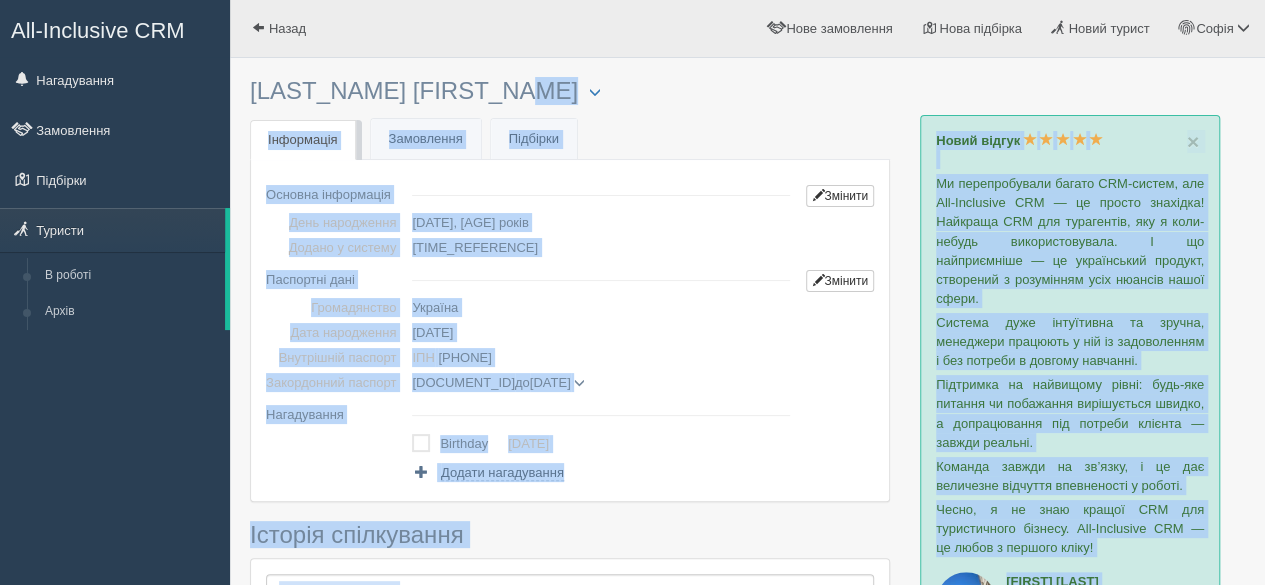 click on "×
Туриста відправлено до архіву
×
Туриста взято у роботу
IVASISHYNA OKSANA
Менеджер:
Софія Байдукова
Відправити до архіву
Взяти в роботу
Об'єднати дублікати" at bounding box center [570, 708] 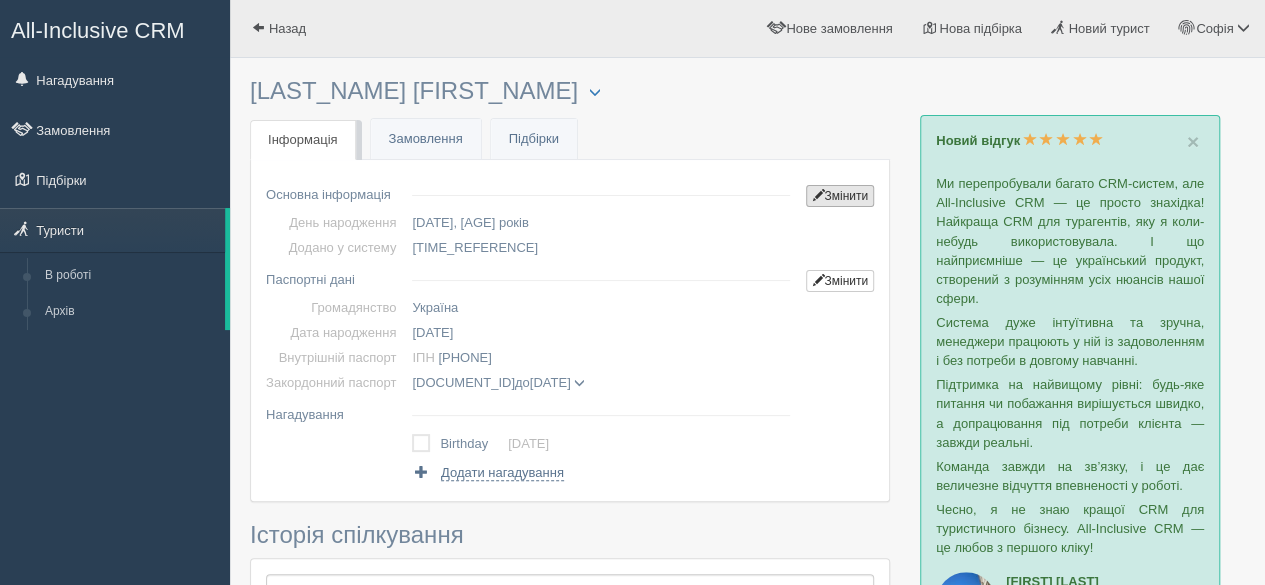 click at bounding box center (818, 195) 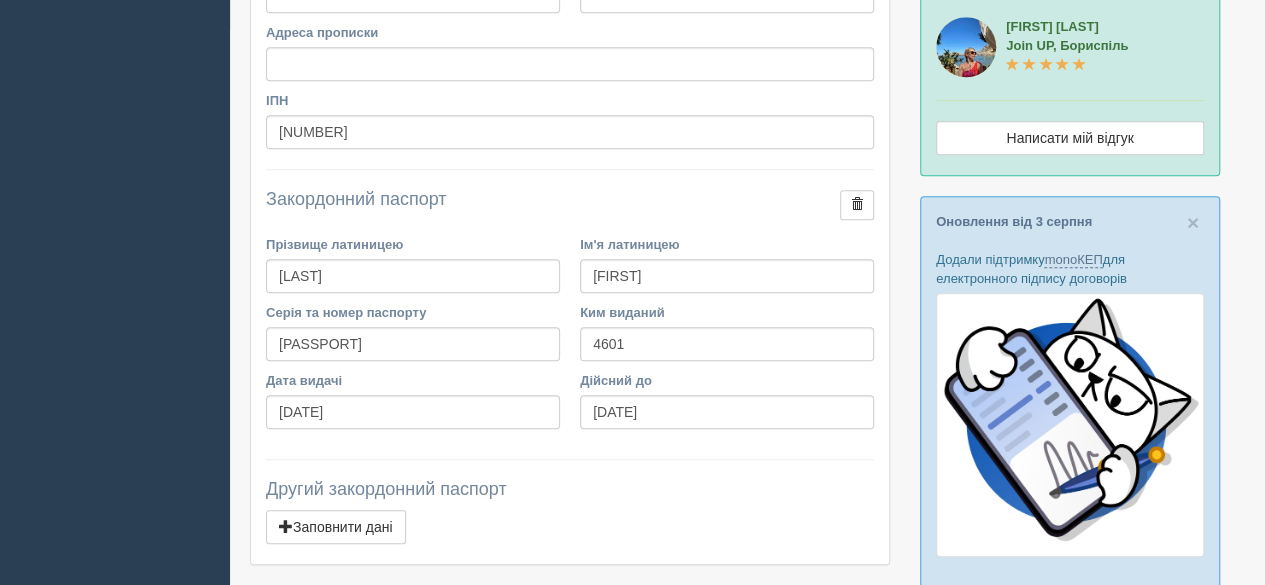 scroll, scrollTop: 600, scrollLeft: 0, axis: vertical 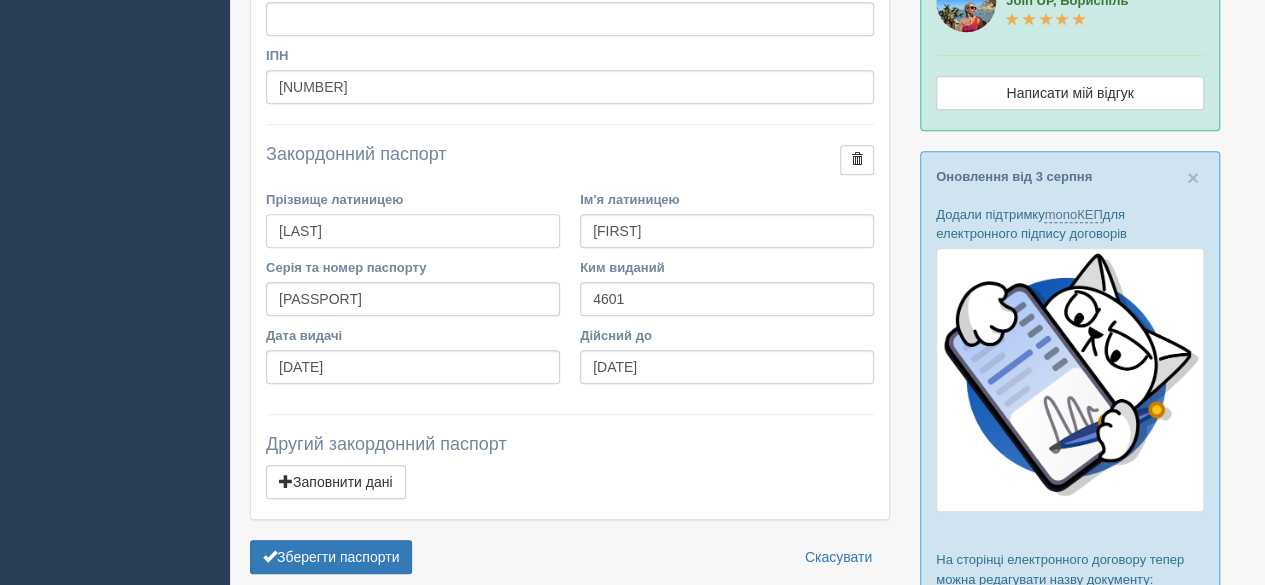 click on "[LAST]" at bounding box center (413, 231) 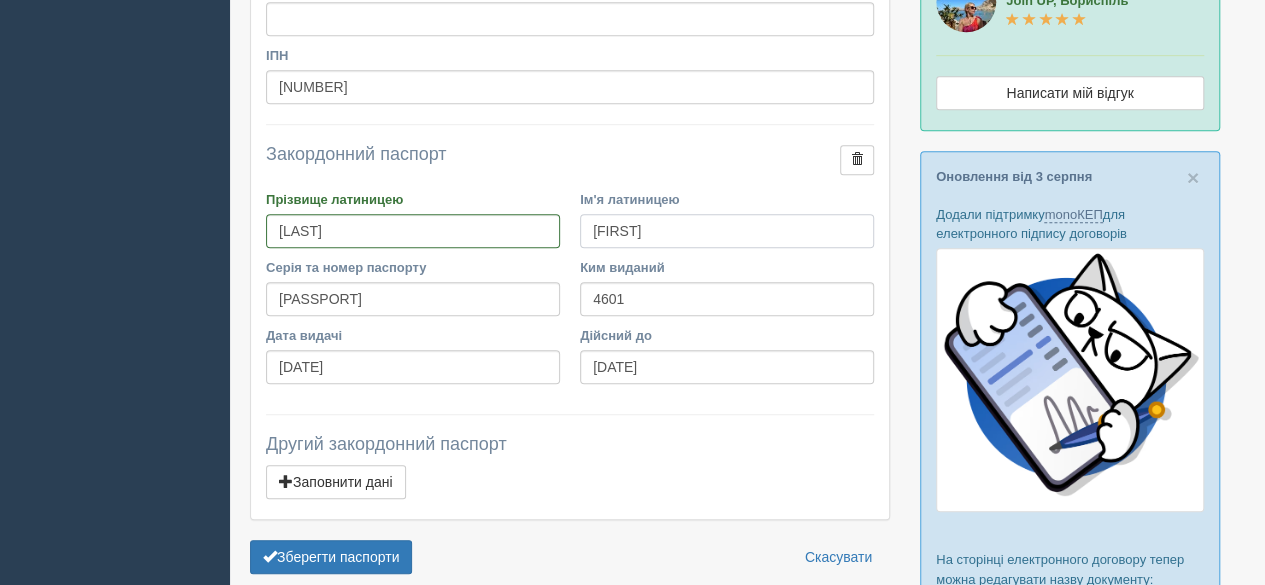 click on "IVANNA" at bounding box center [727, 231] 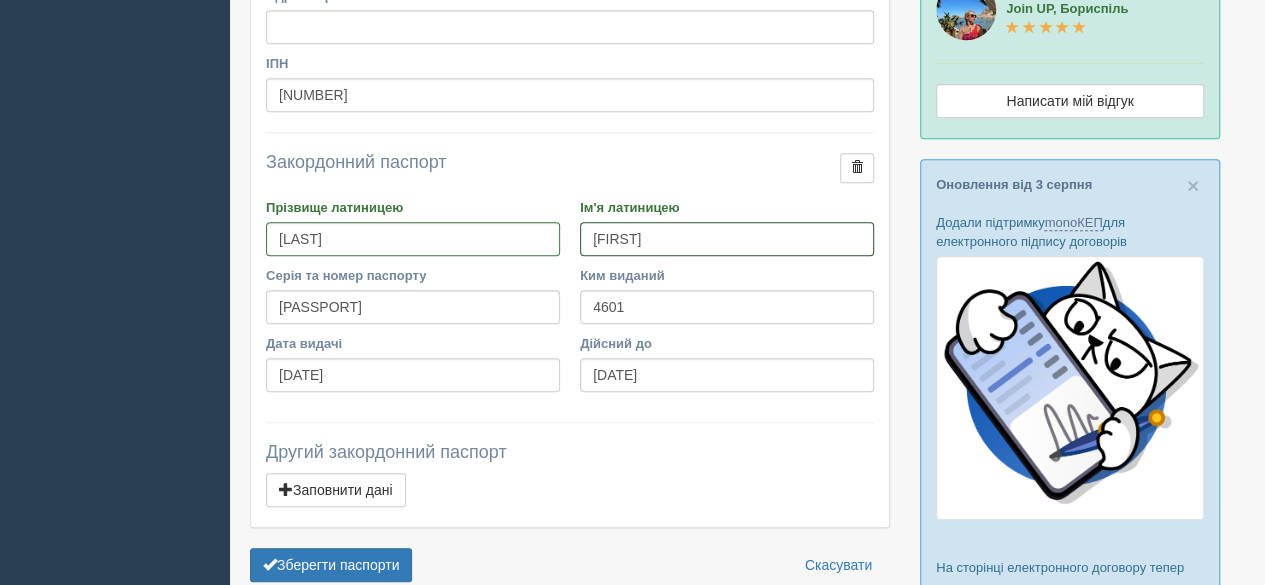 scroll, scrollTop: 600, scrollLeft: 0, axis: vertical 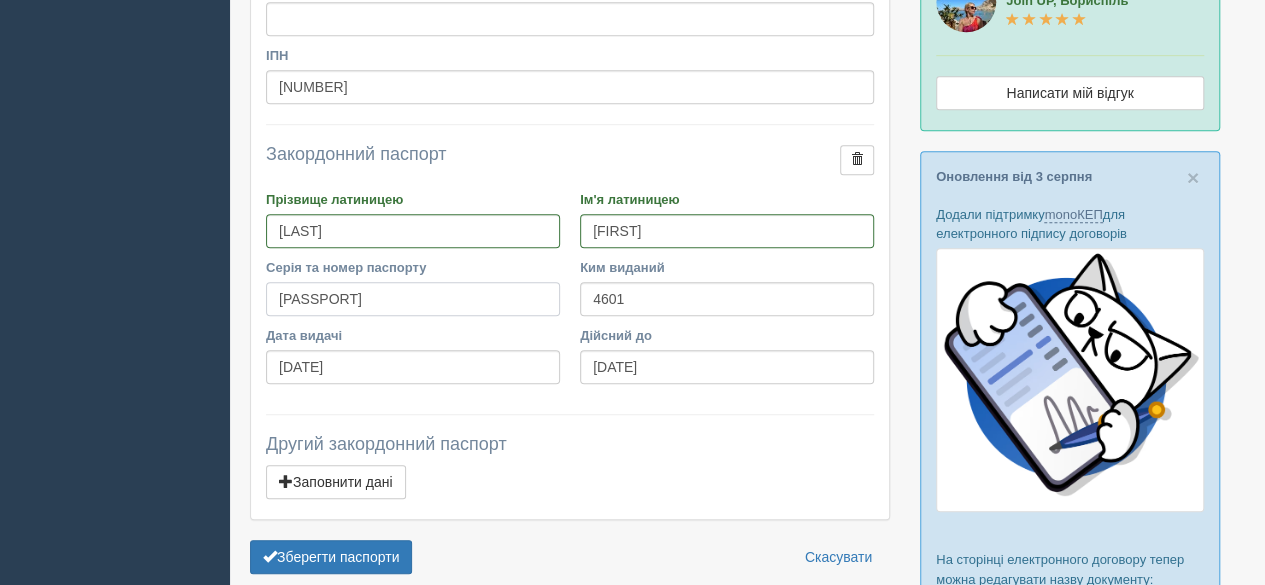click on "FG705396" at bounding box center [413, 299] 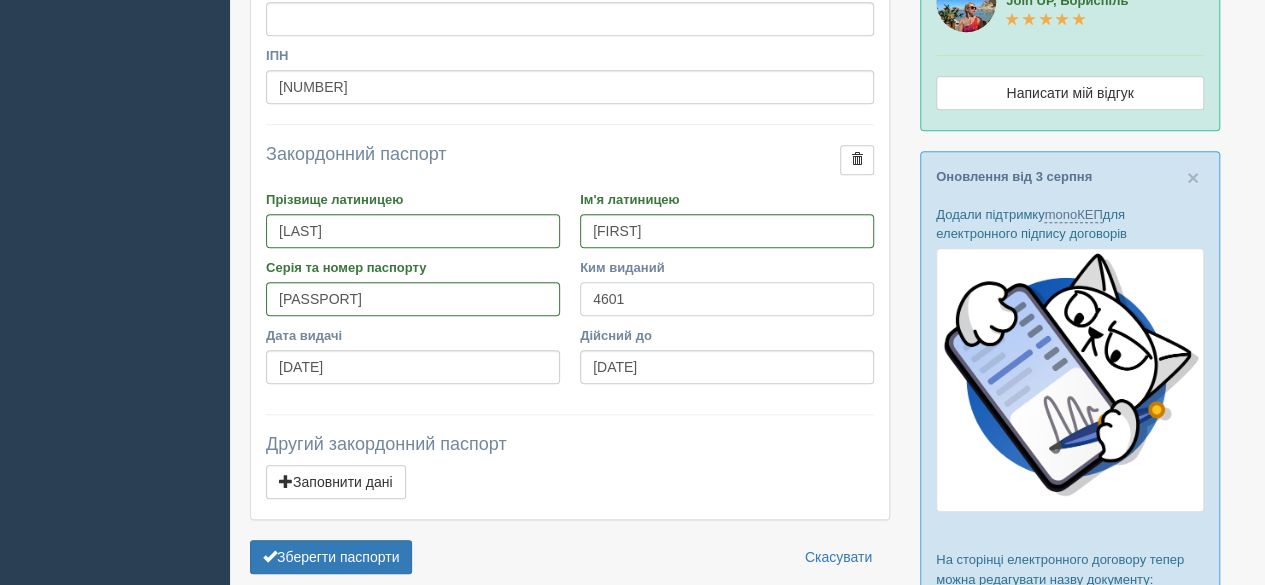 click on "4601" at bounding box center (727, 299) 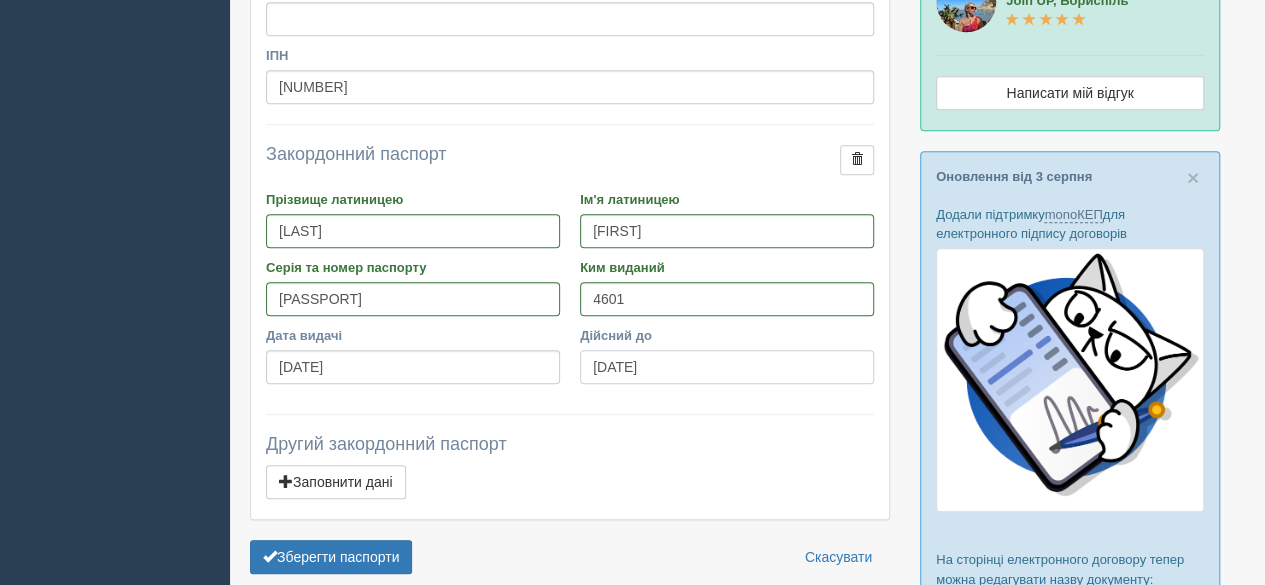 drag, startPoint x: 694, startPoint y: 365, endPoint x: 532, endPoint y: 364, distance: 162.00308 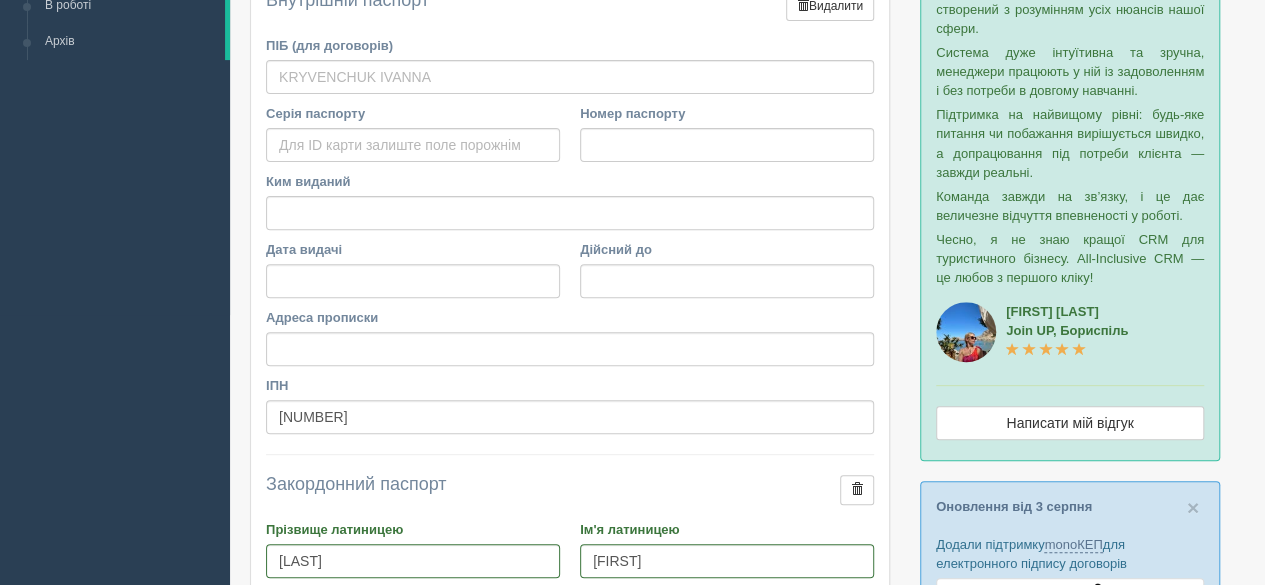 scroll, scrollTop: 0, scrollLeft: 0, axis: both 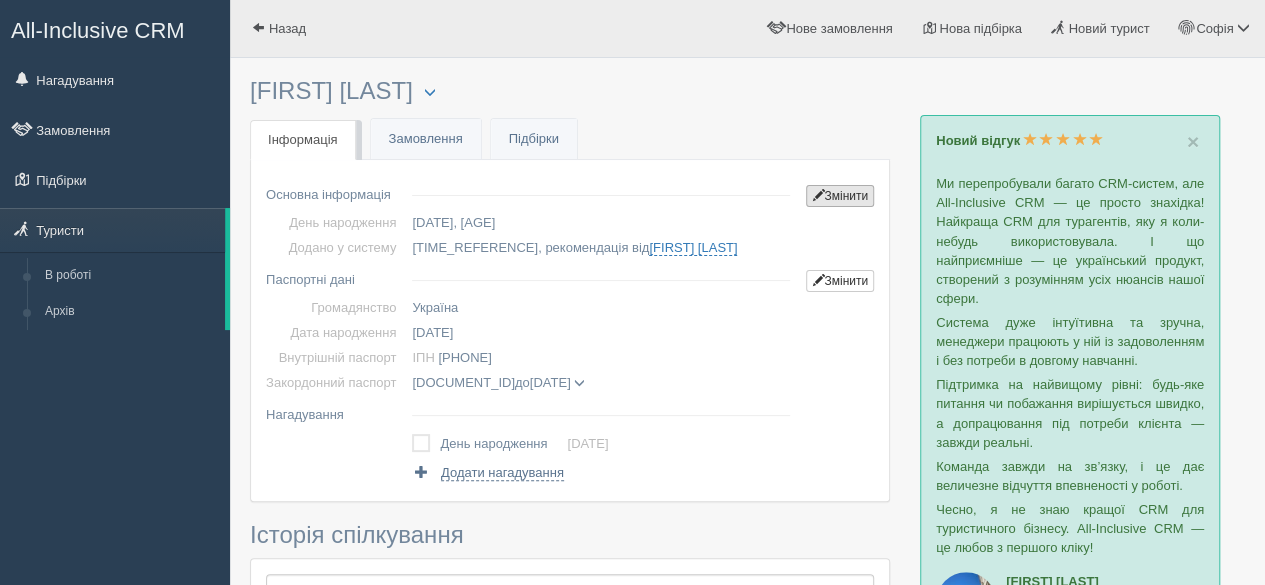 click on "Змінити" at bounding box center [840, 196] 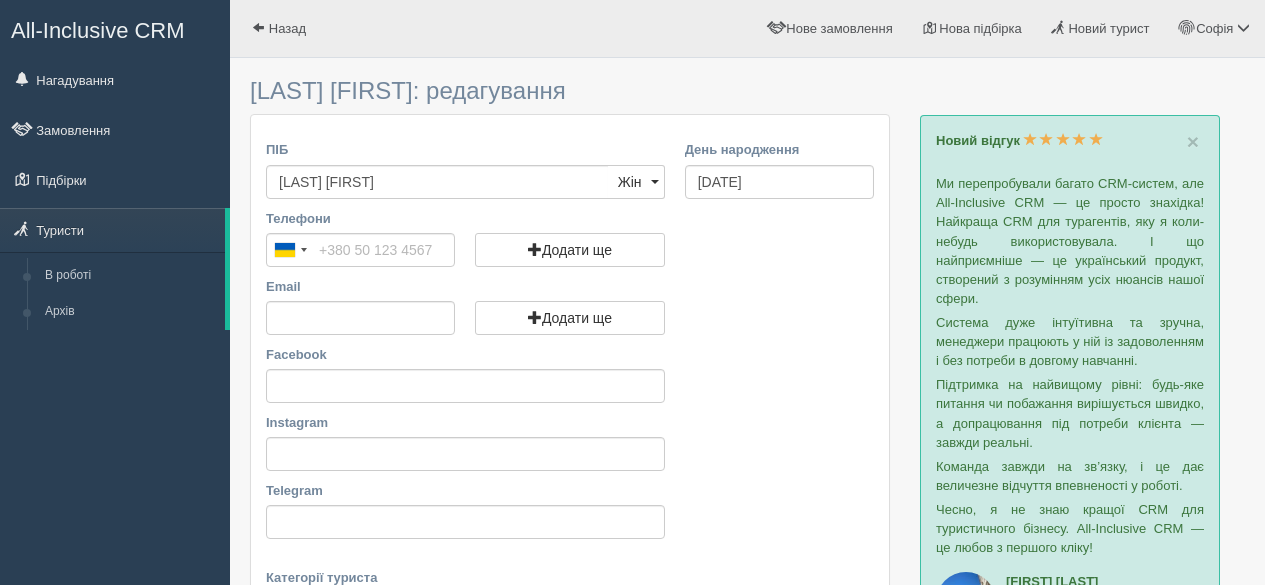 scroll, scrollTop: 0, scrollLeft: 0, axis: both 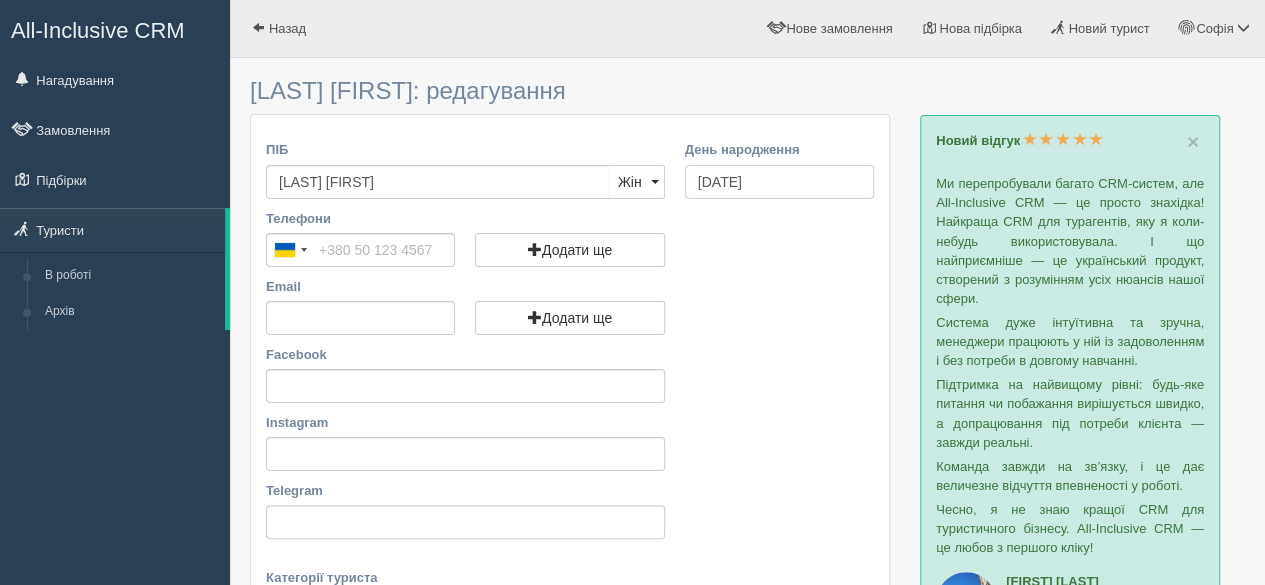 drag, startPoint x: 799, startPoint y: 183, endPoint x: 674, endPoint y: 182, distance: 125.004 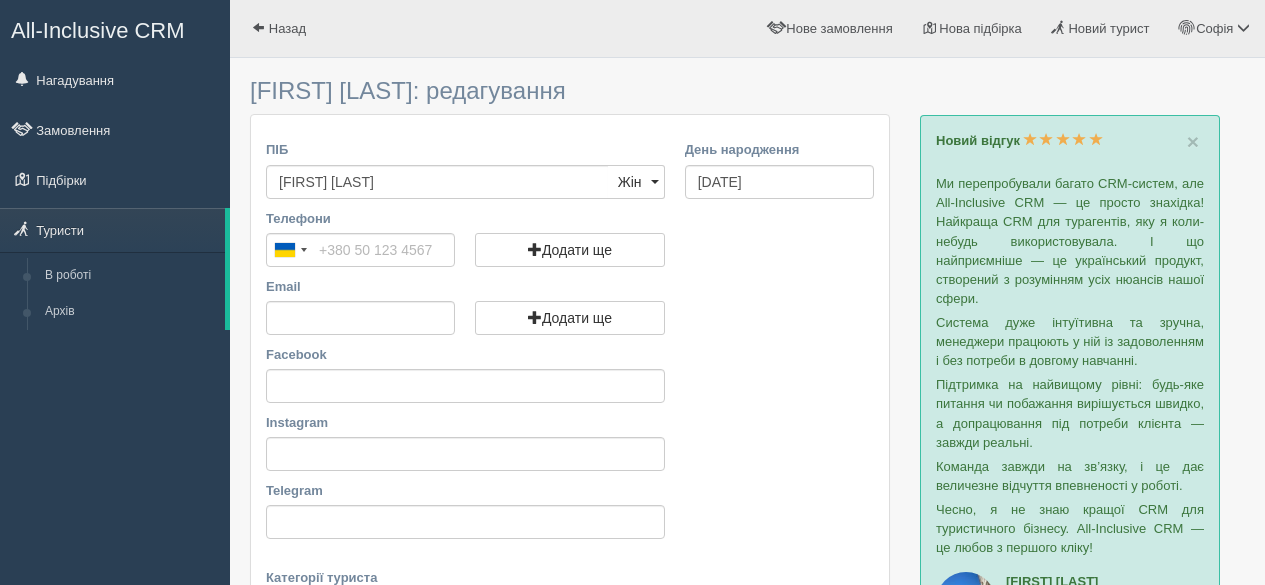 scroll, scrollTop: 0, scrollLeft: 0, axis: both 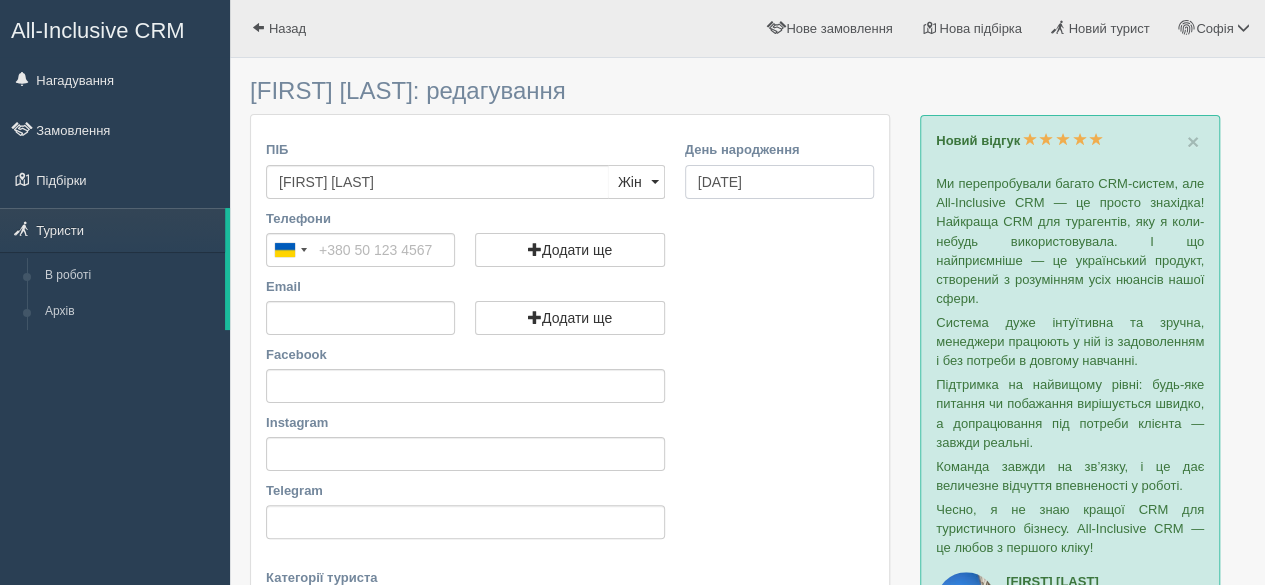 drag, startPoint x: 744, startPoint y: 181, endPoint x: 676, endPoint y: 179, distance: 68.0294 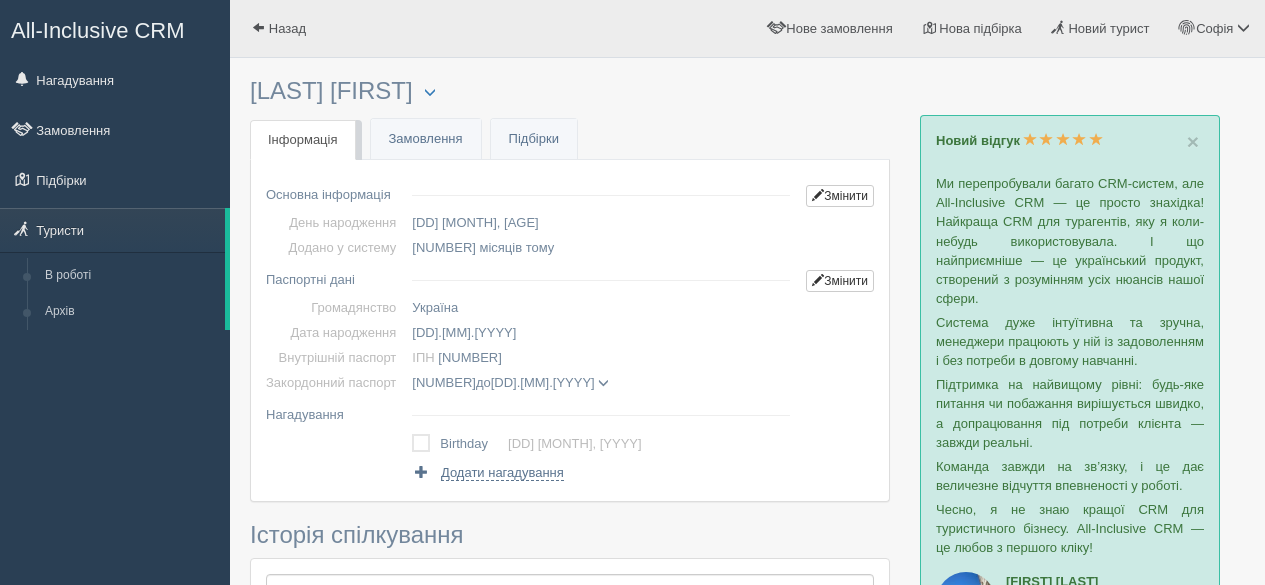 scroll, scrollTop: 0, scrollLeft: 0, axis: both 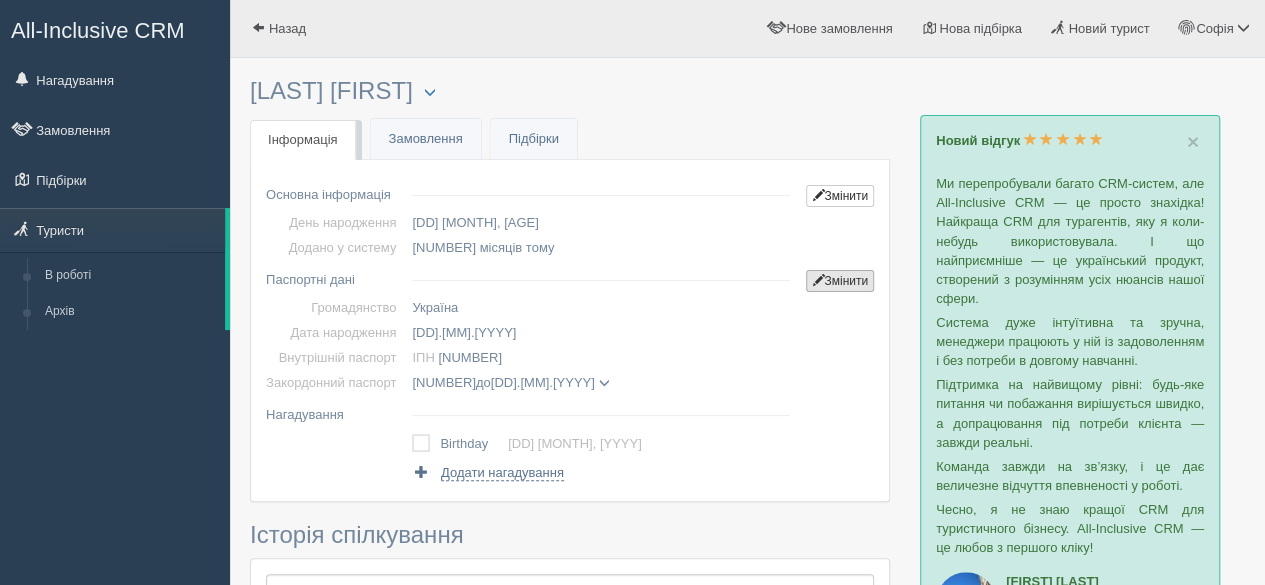 click on "Змінити" at bounding box center (840, 281) 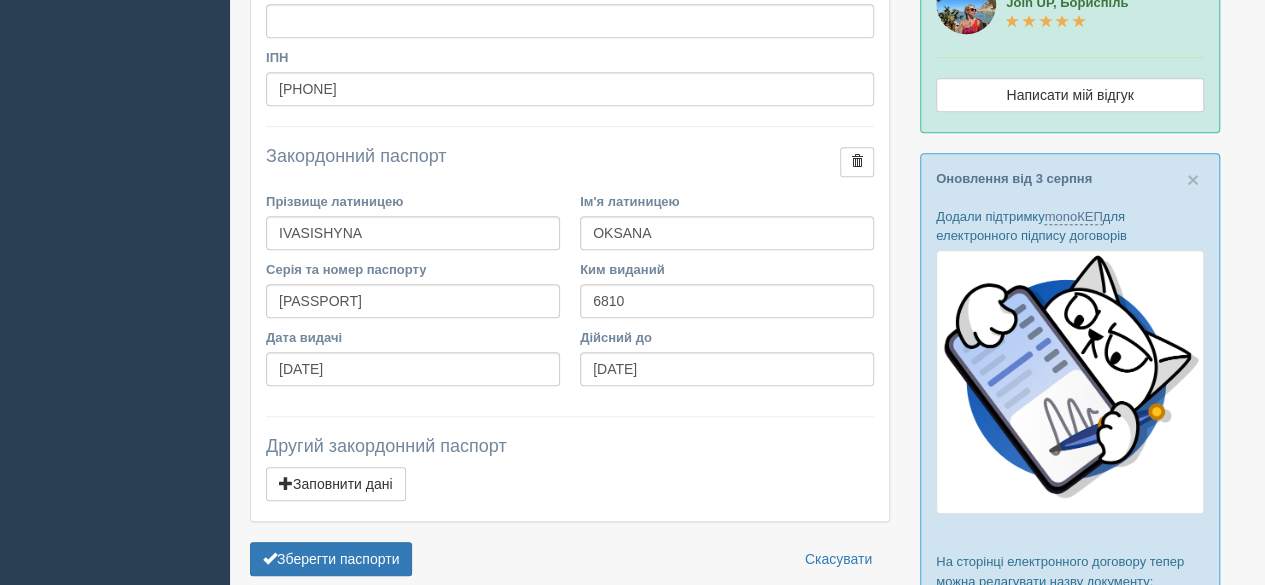 scroll, scrollTop: 600, scrollLeft: 0, axis: vertical 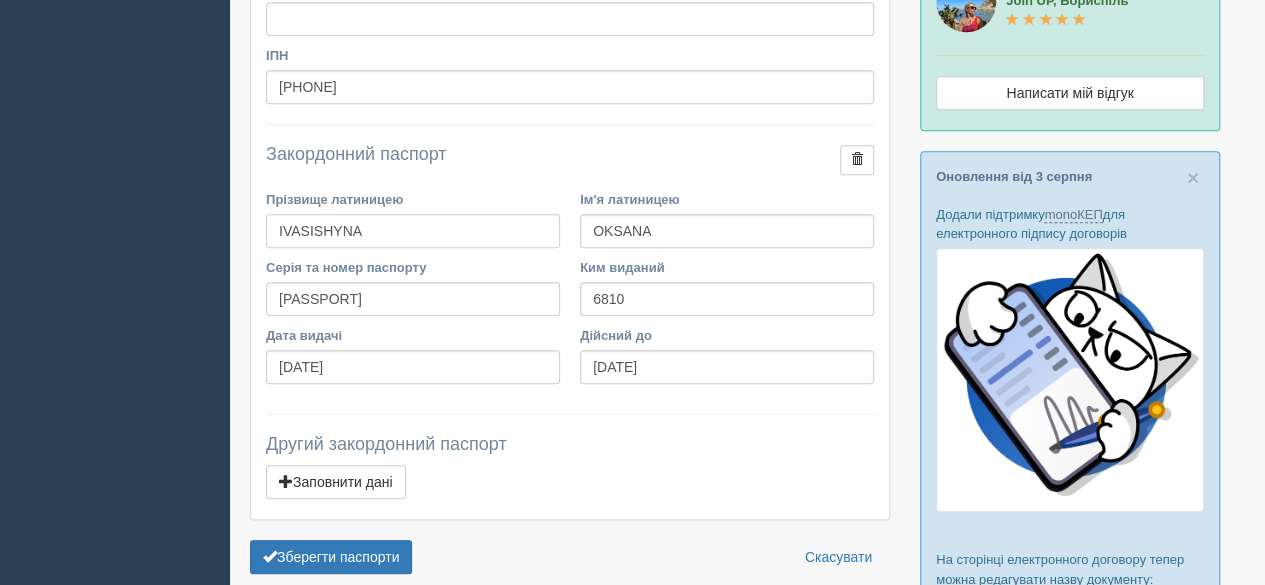 click on "IVASISHYNA" at bounding box center [413, 231] 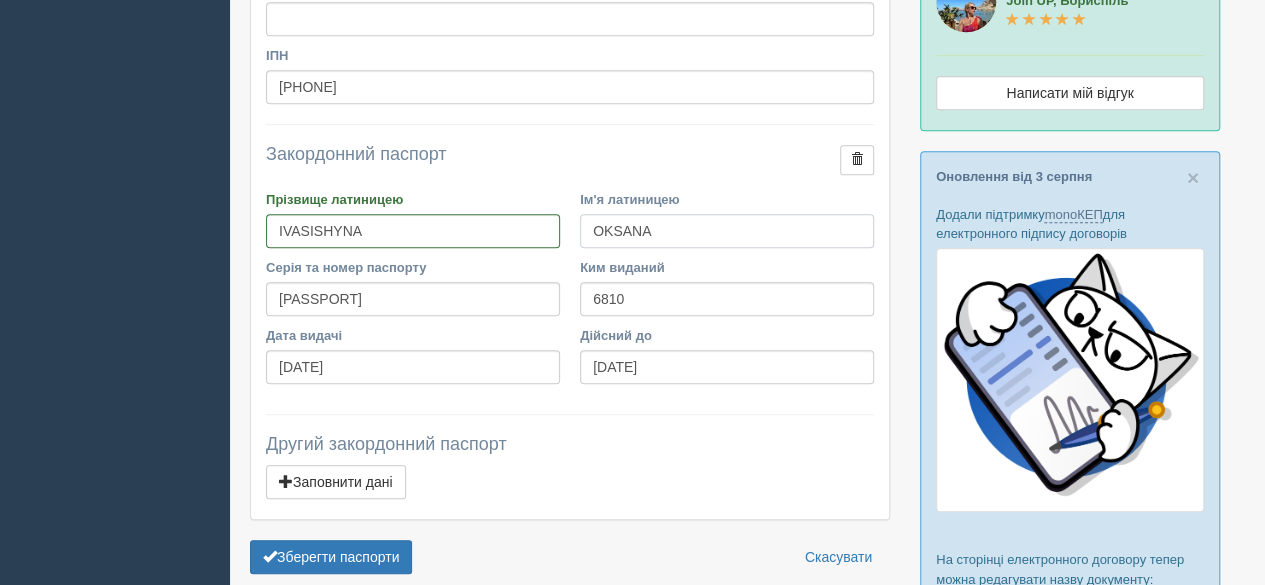 click on "OKSANA" at bounding box center (727, 231) 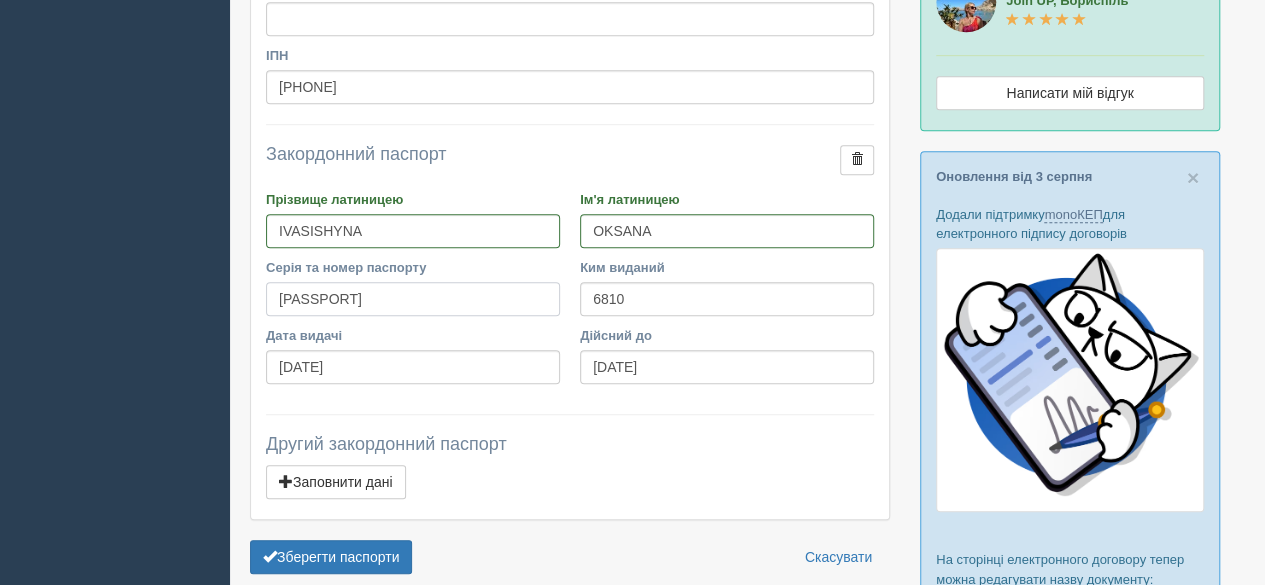click on "FE810493" at bounding box center [413, 299] 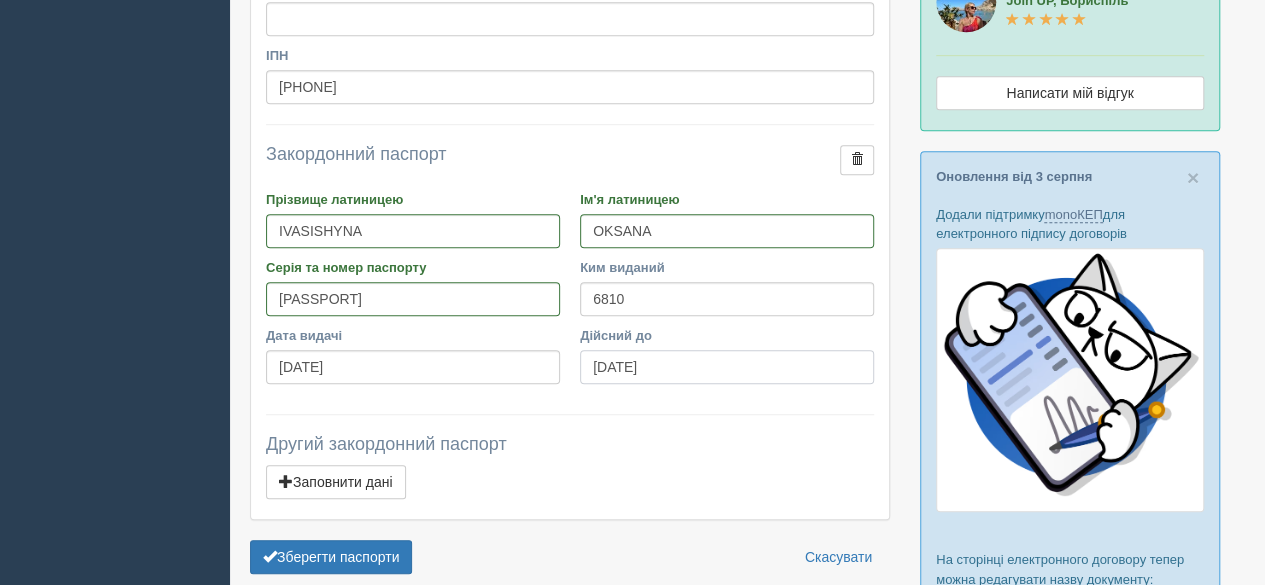 drag, startPoint x: 692, startPoint y: 363, endPoint x: 576, endPoint y: 363, distance: 116 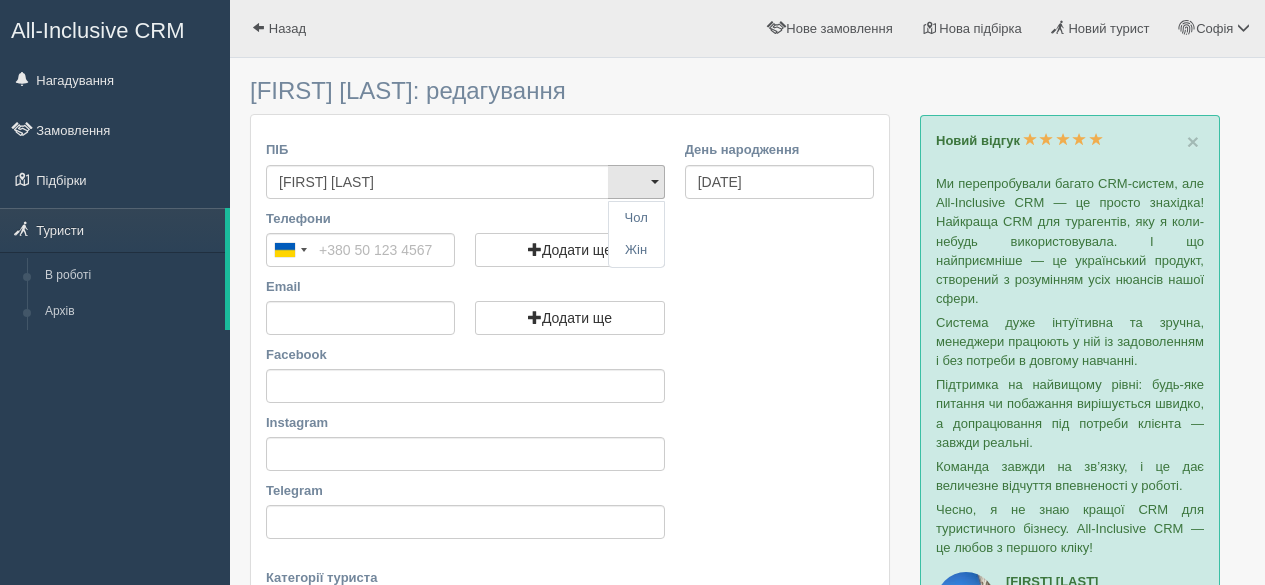 scroll, scrollTop: 0, scrollLeft: 0, axis: both 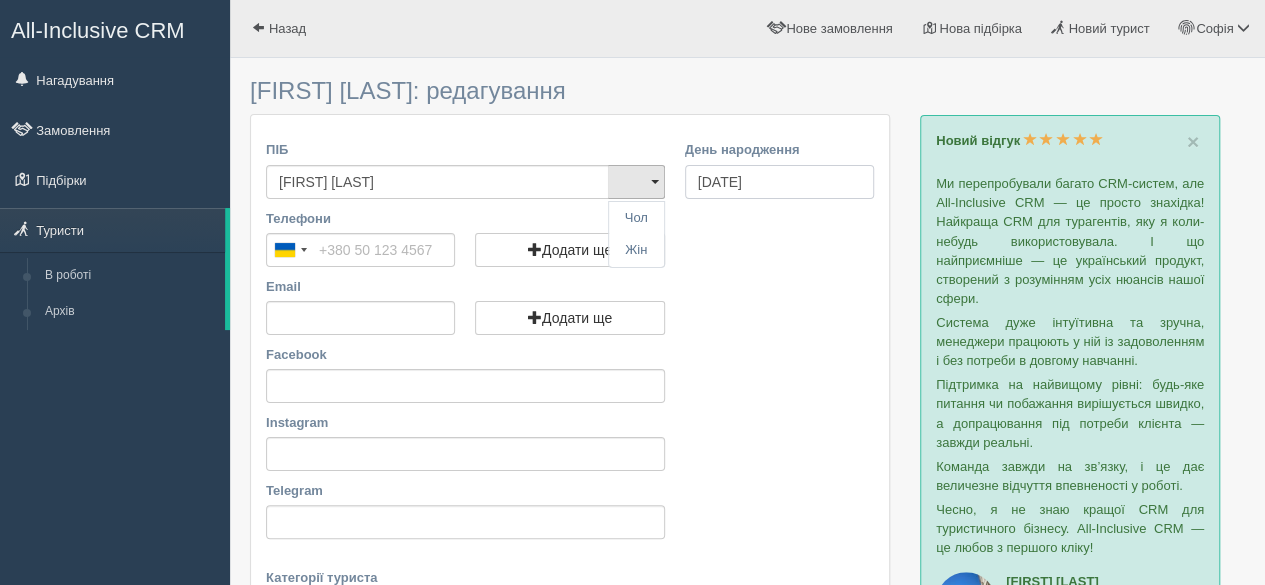 drag, startPoint x: 806, startPoint y: 181, endPoint x: 689, endPoint y: 179, distance: 117.01709 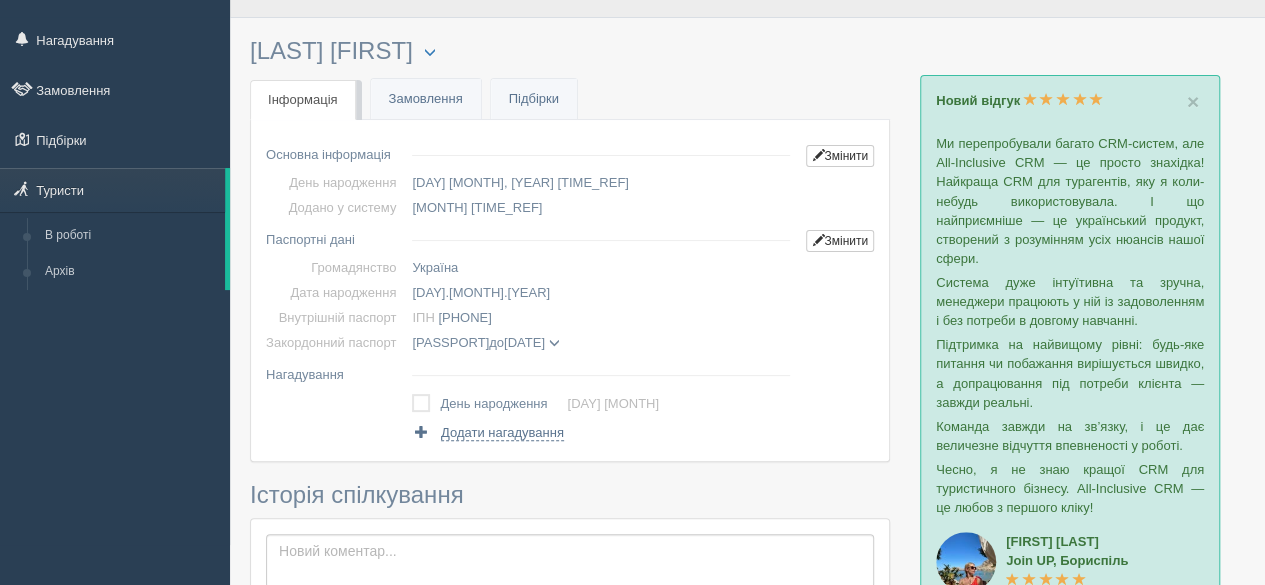 scroll, scrollTop: 0, scrollLeft: 0, axis: both 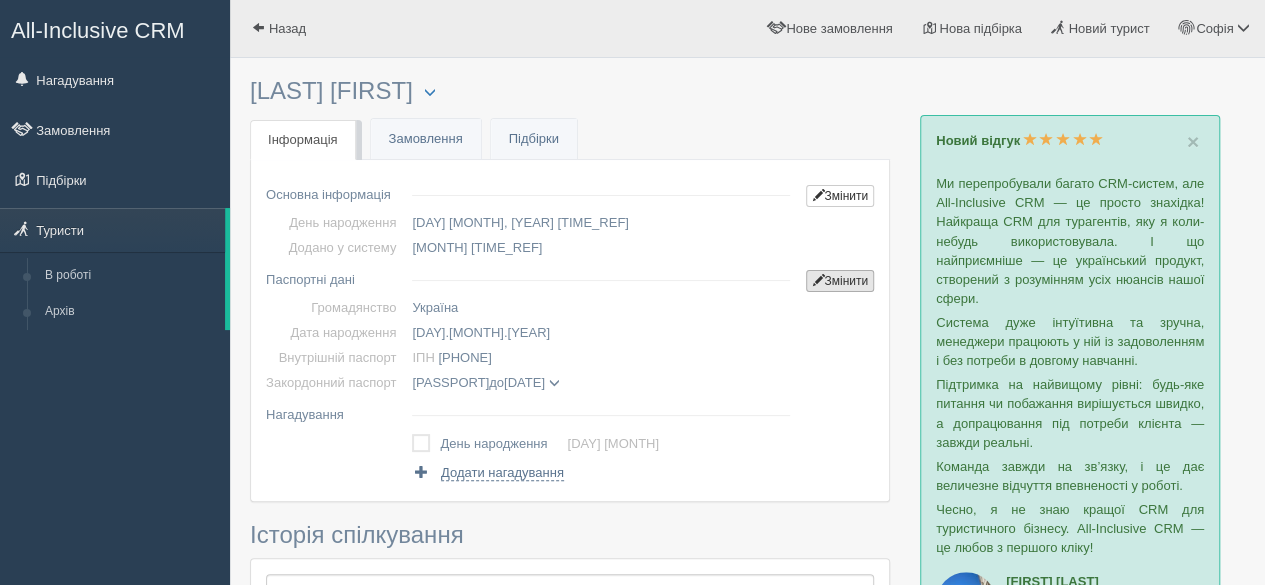 click on "Змінити" at bounding box center [840, 281] 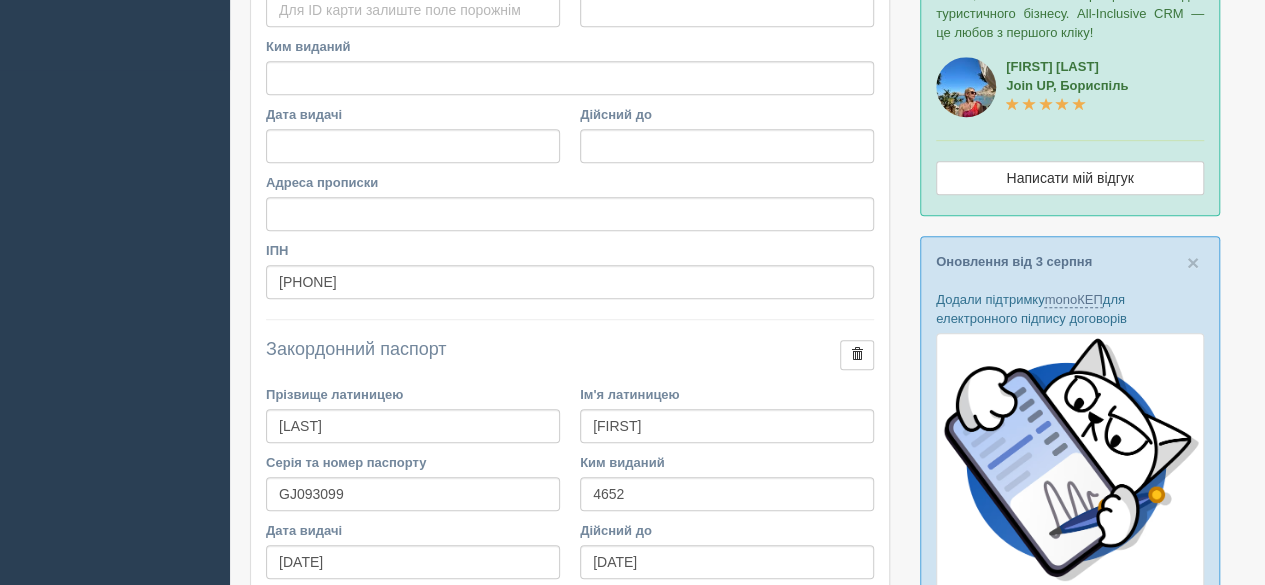 scroll, scrollTop: 600, scrollLeft: 0, axis: vertical 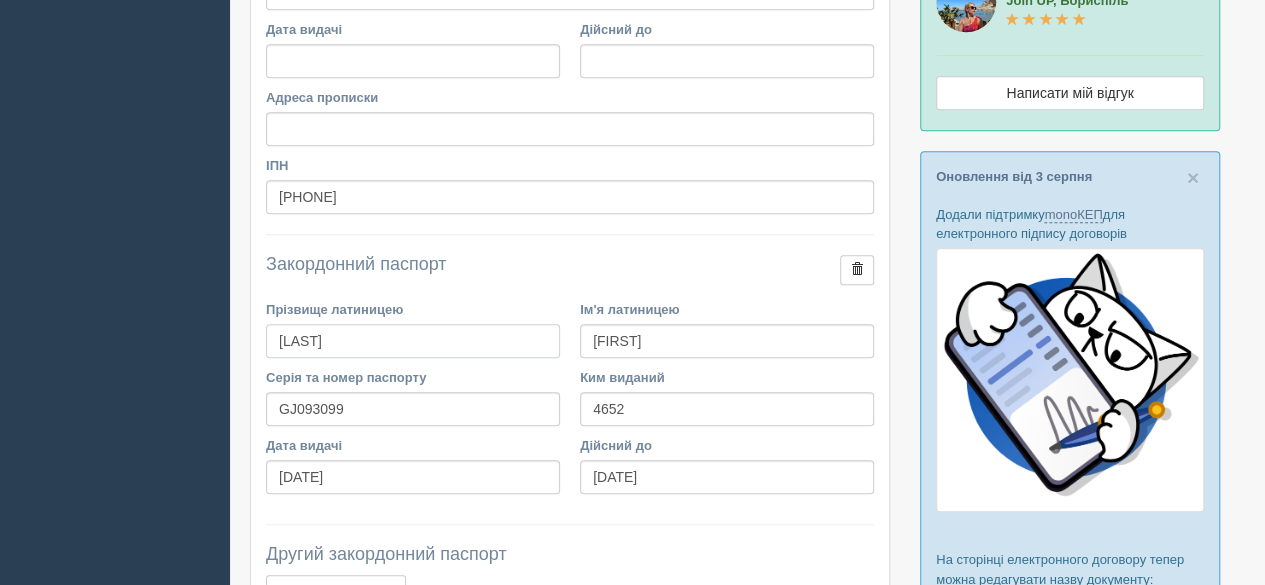 drag, startPoint x: 392, startPoint y: 333, endPoint x: 245, endPoint y: 319, distance: 147.66516 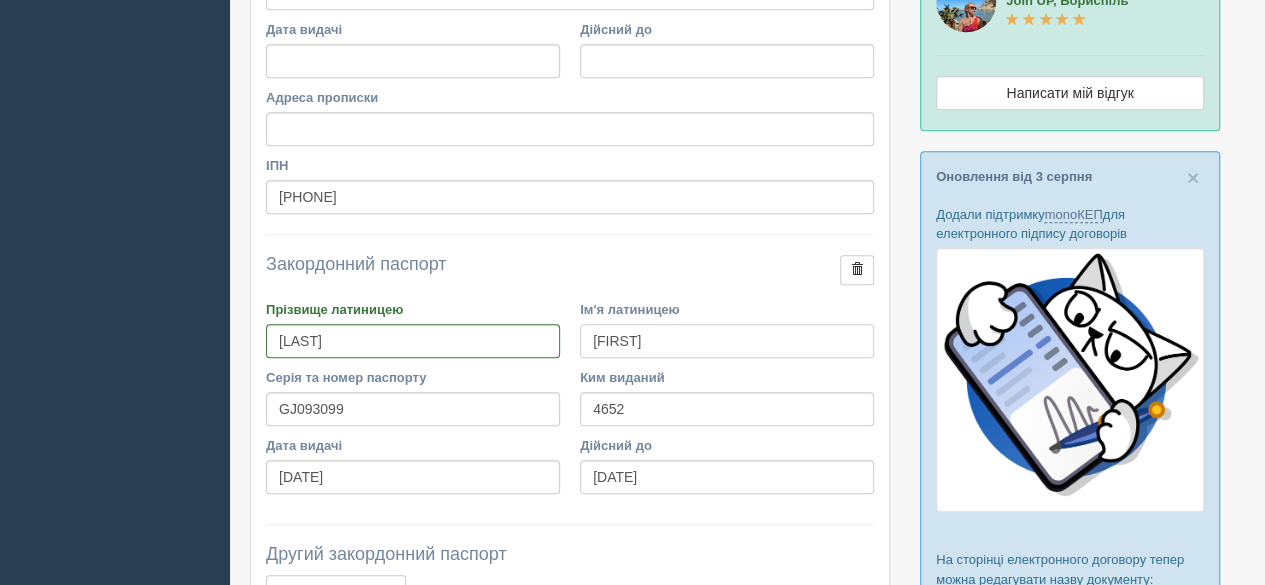 click on "[FIRST]" at bounding box center (727, 341) 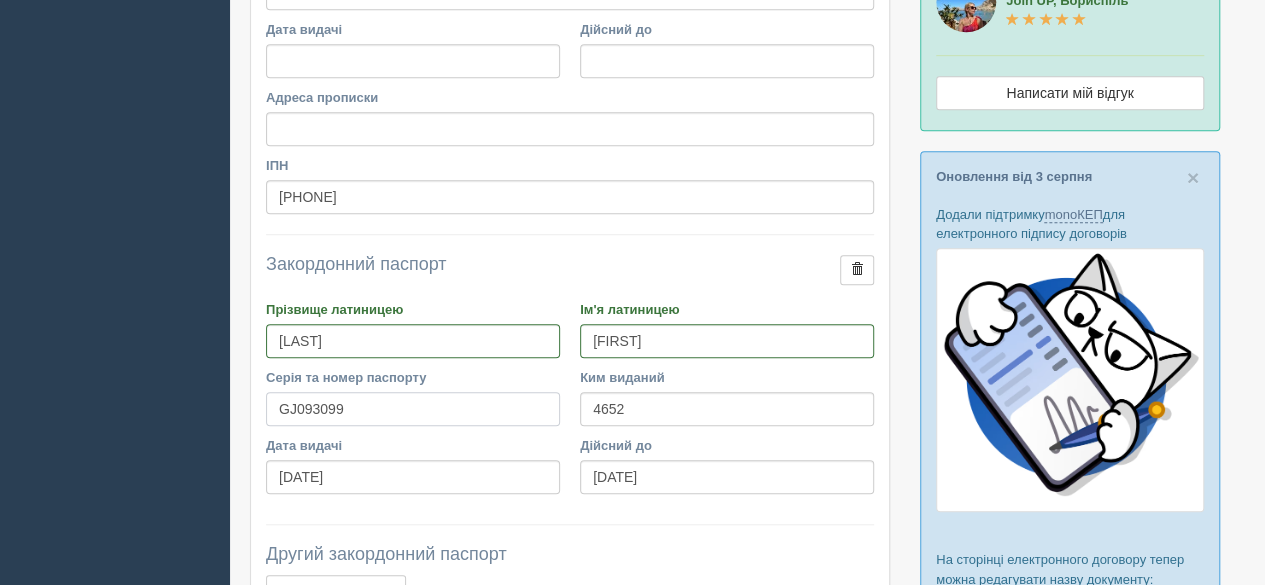 click on "[PASSPORT]" at bounding box center (413, 409) 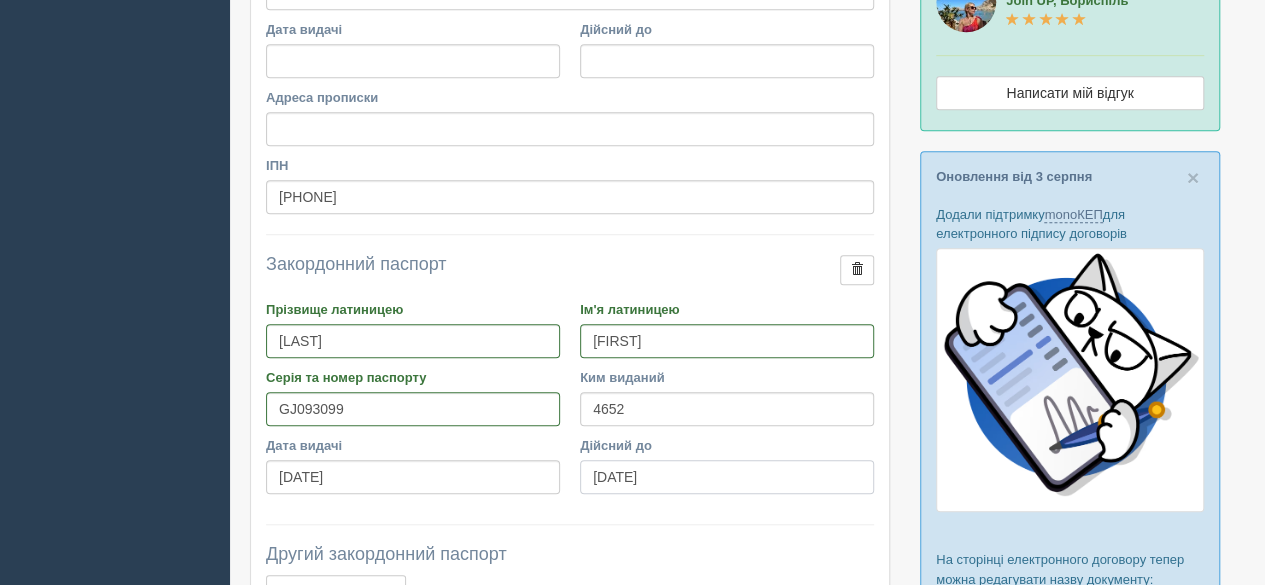 drag, startPoint x: 604, startPoint y: 469, endPoint x: 548, endPoint y: 467, distance: 56.0357 